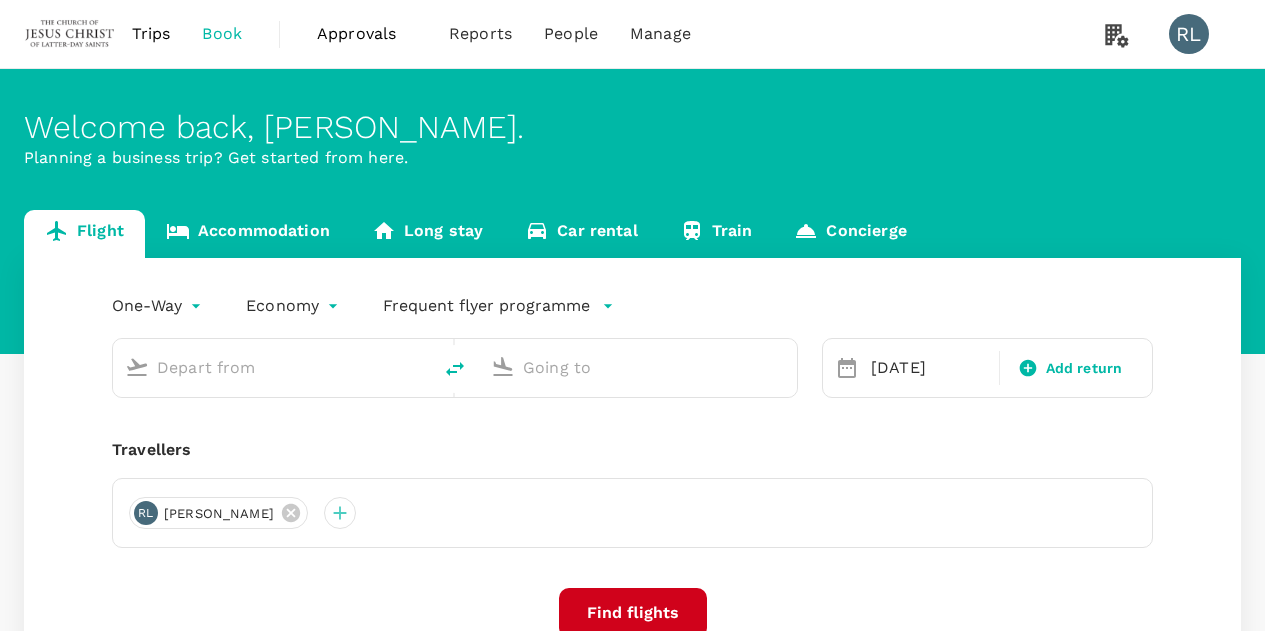 scroll, scrollTop: 0, scrollLeft: 0, axis: both 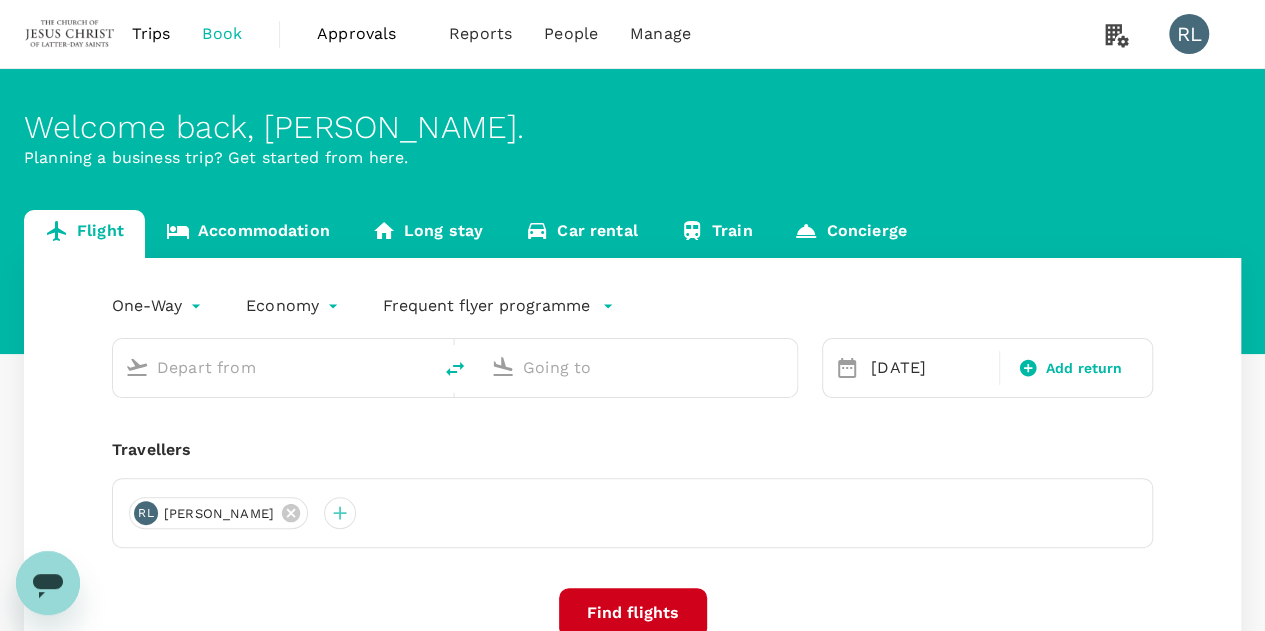 type on "Kuching Intl (KCH)" 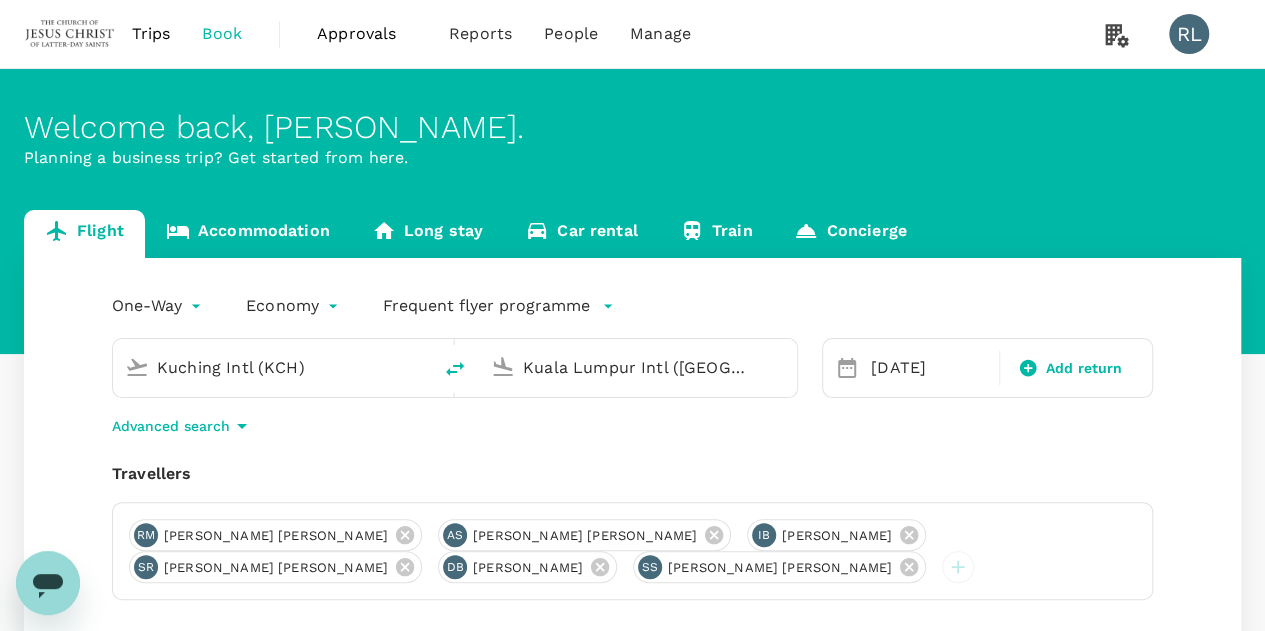type 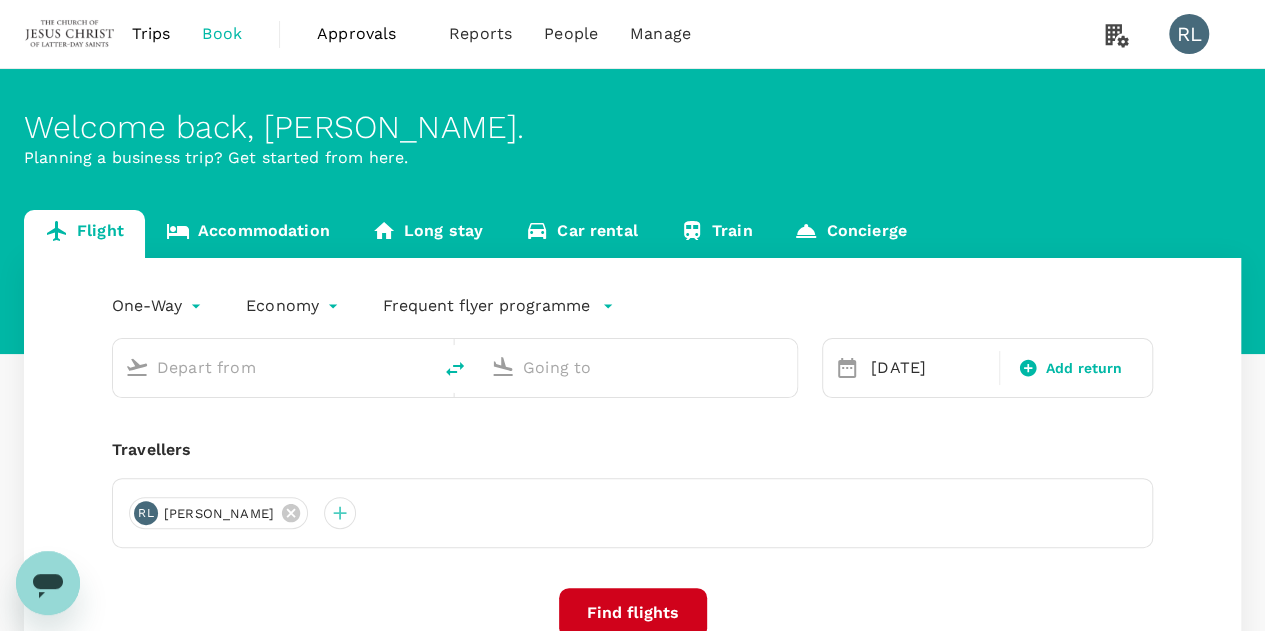 type on "Kuching Intl (KCH)" 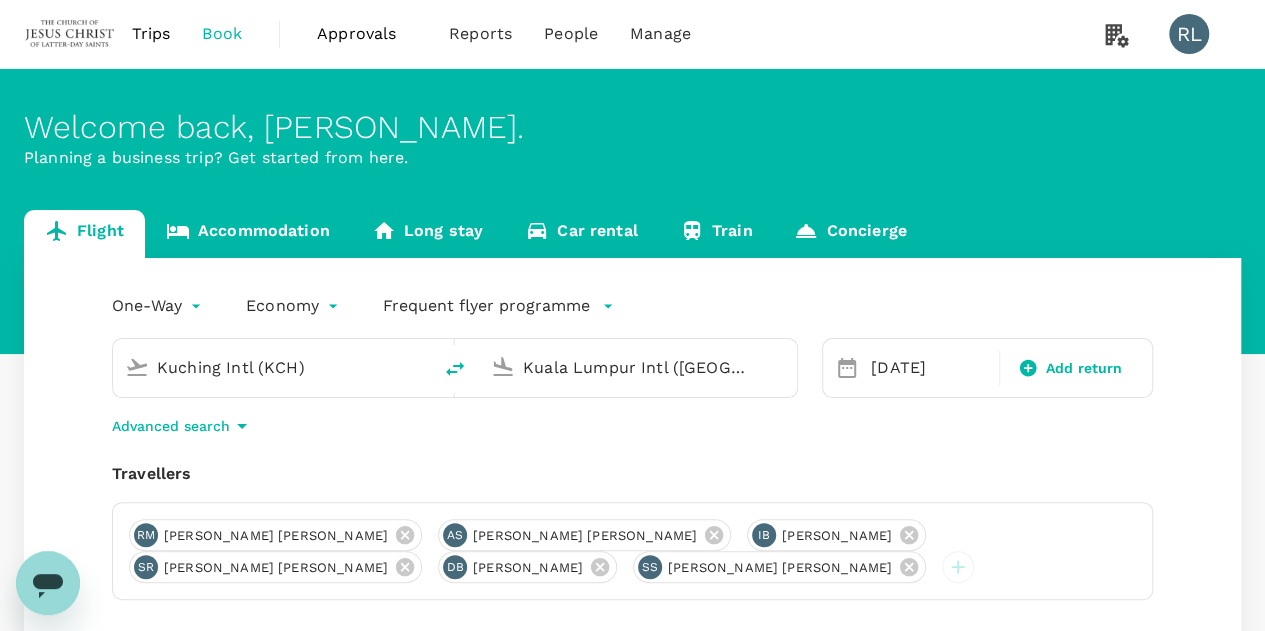 scroll, scrollTop: 100, scrollLeft: 0, axis: vertical 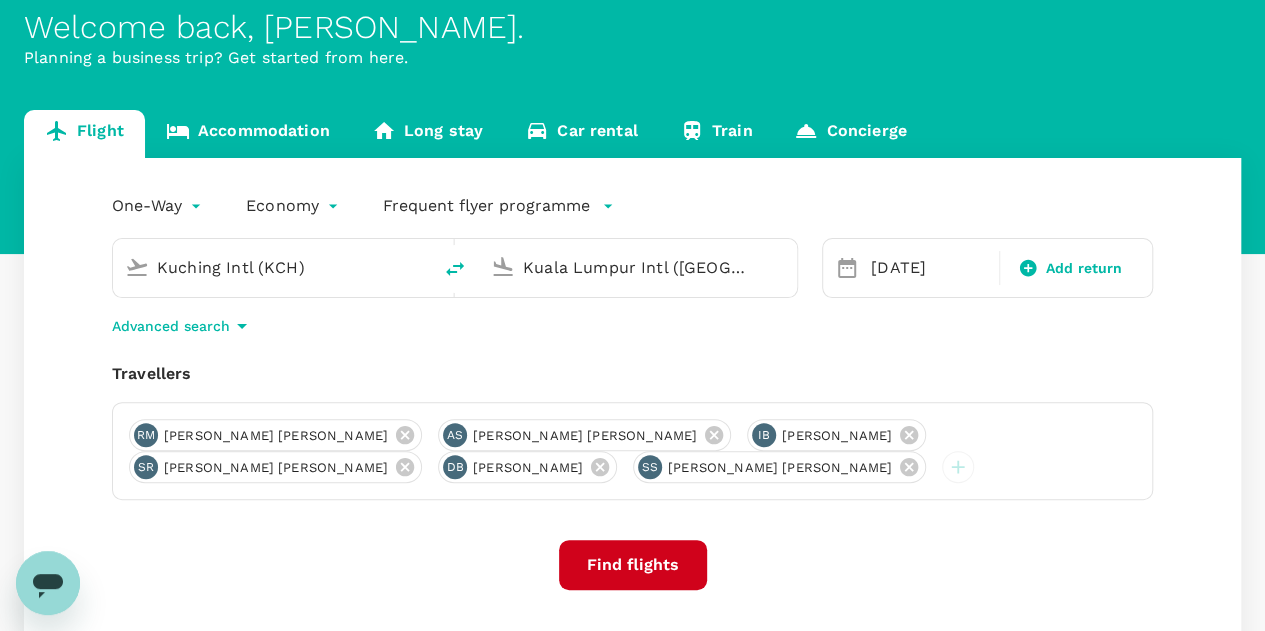 click 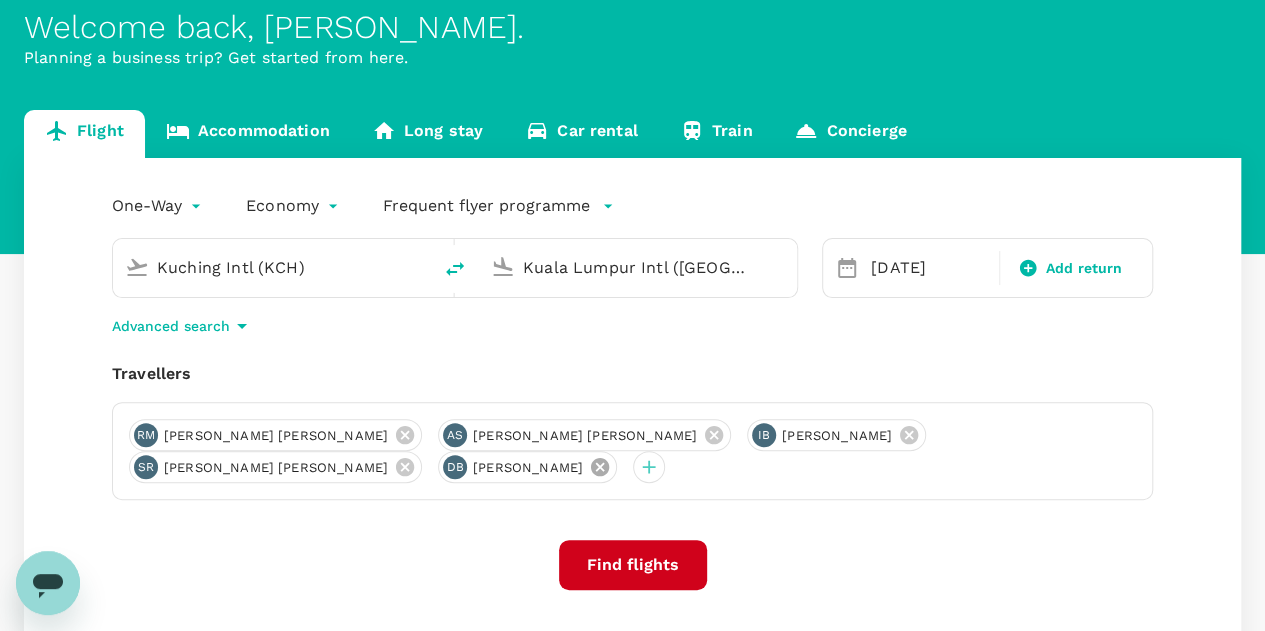 click 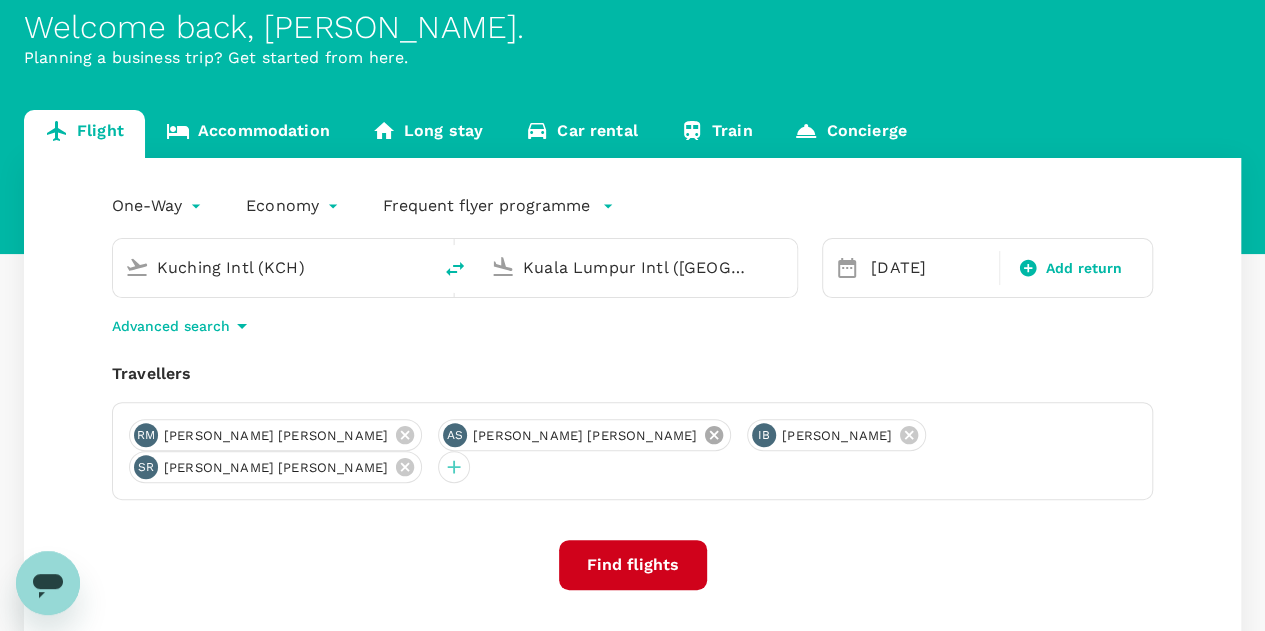 click 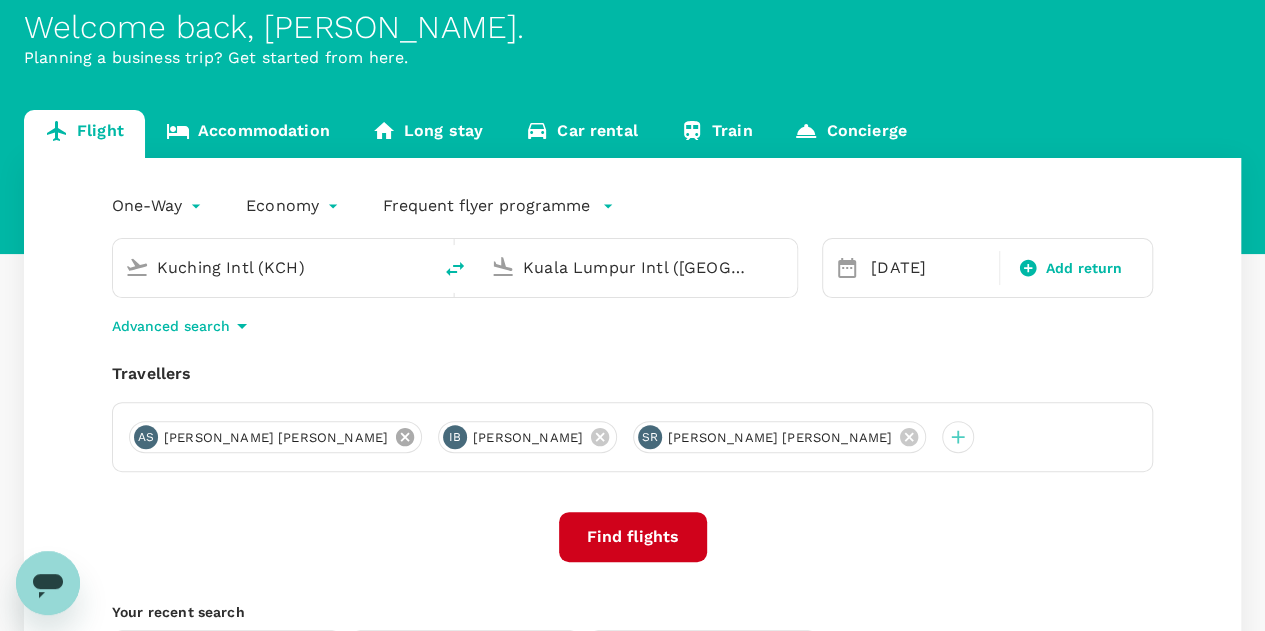 click 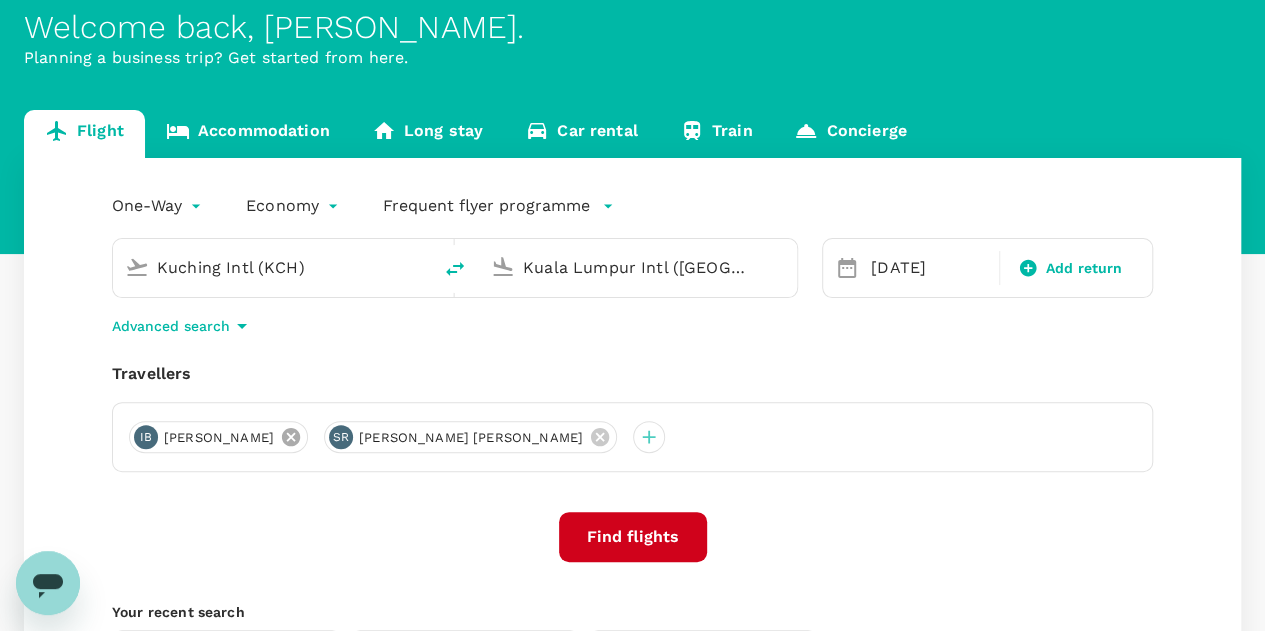 click 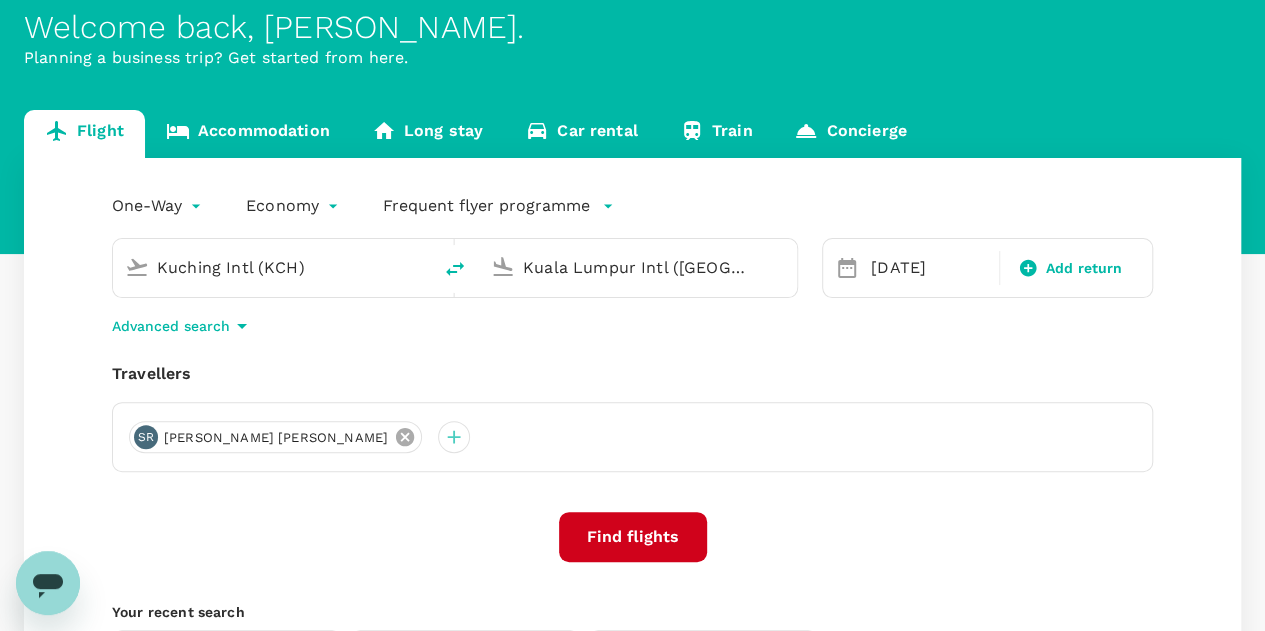 click 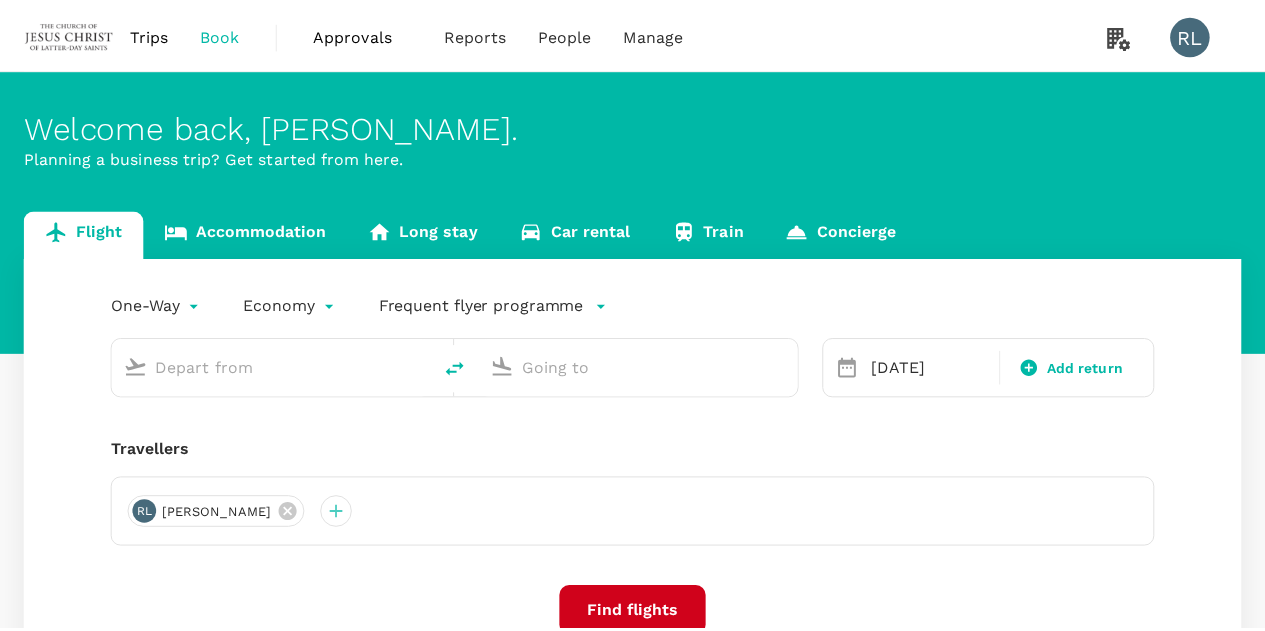 scroll, scrollTop: 0, scrollLeft: 0, axis: both 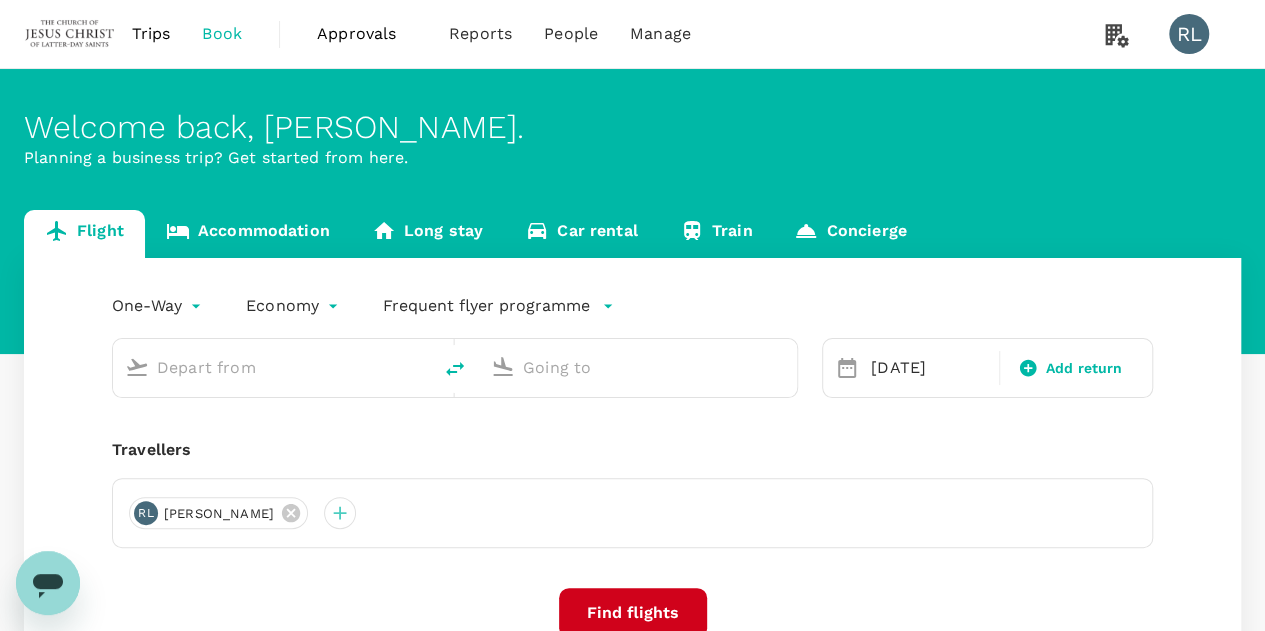 type on "Kuching Intl (KCH)" 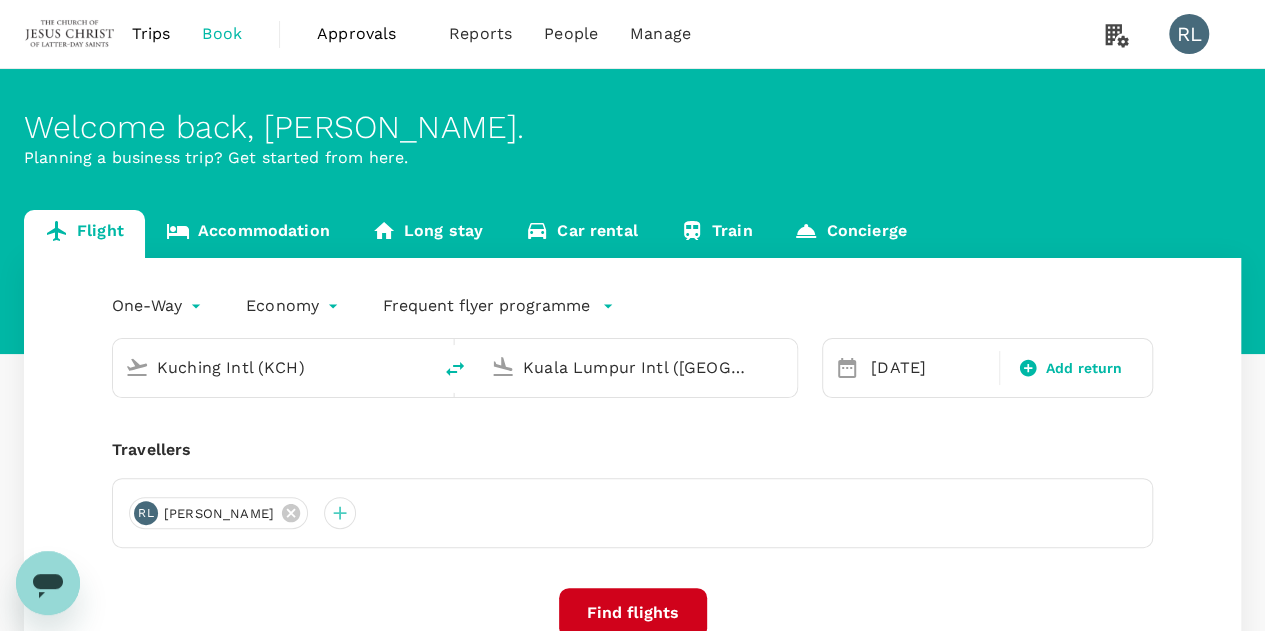 type 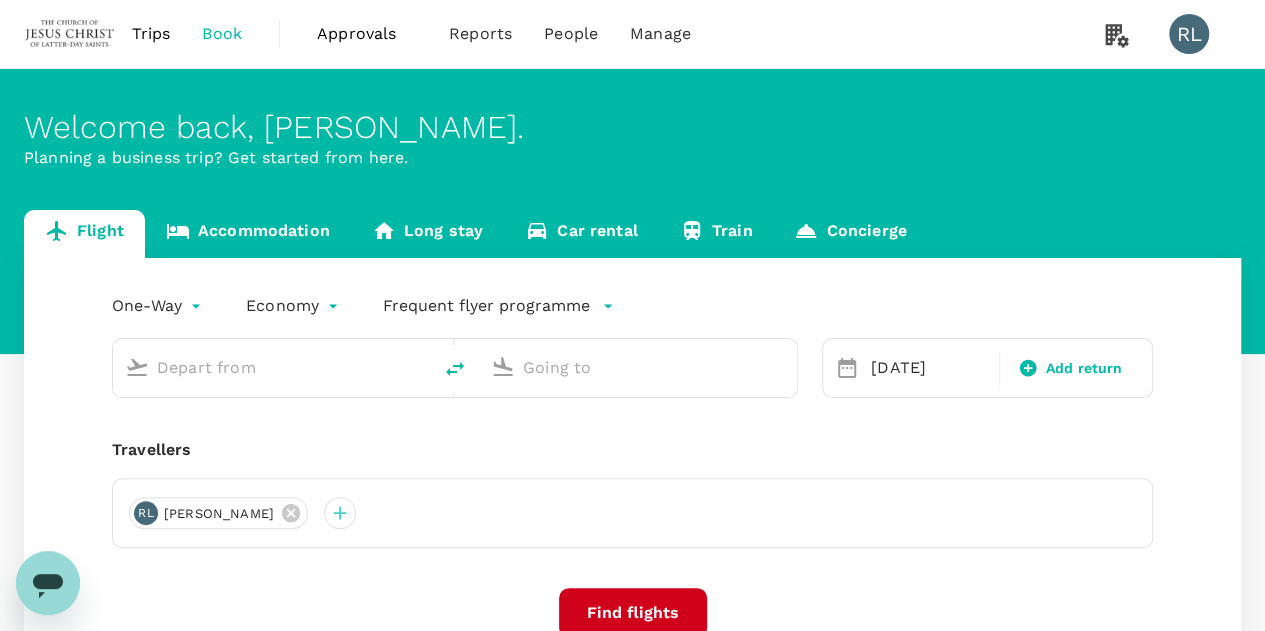 type on "Kuching Intl (KCH)" 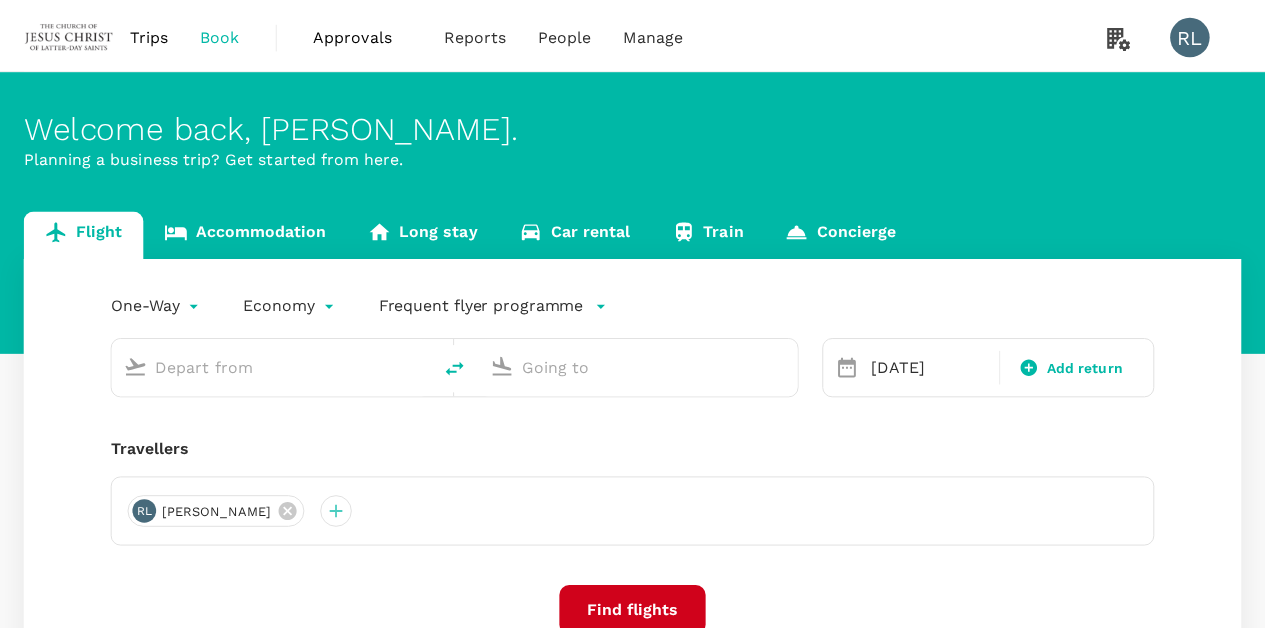 scroll, scrollTop: 0, scrollLeft: 0, axis: both 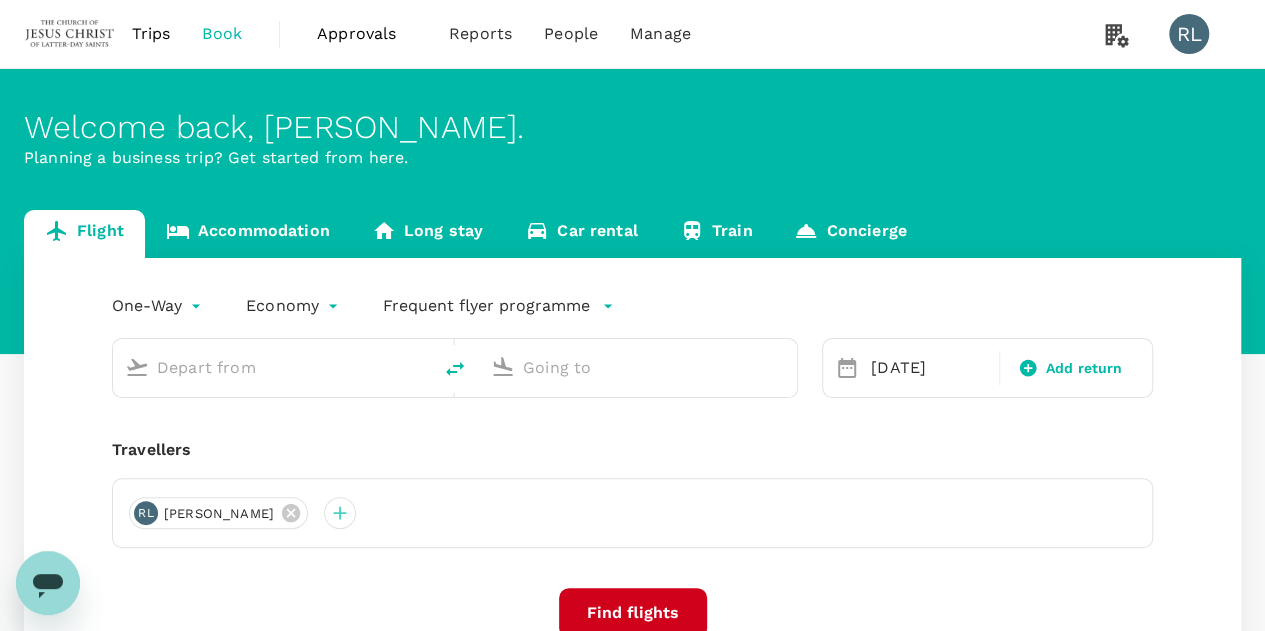 type on "Kuching Intl (KCH)" 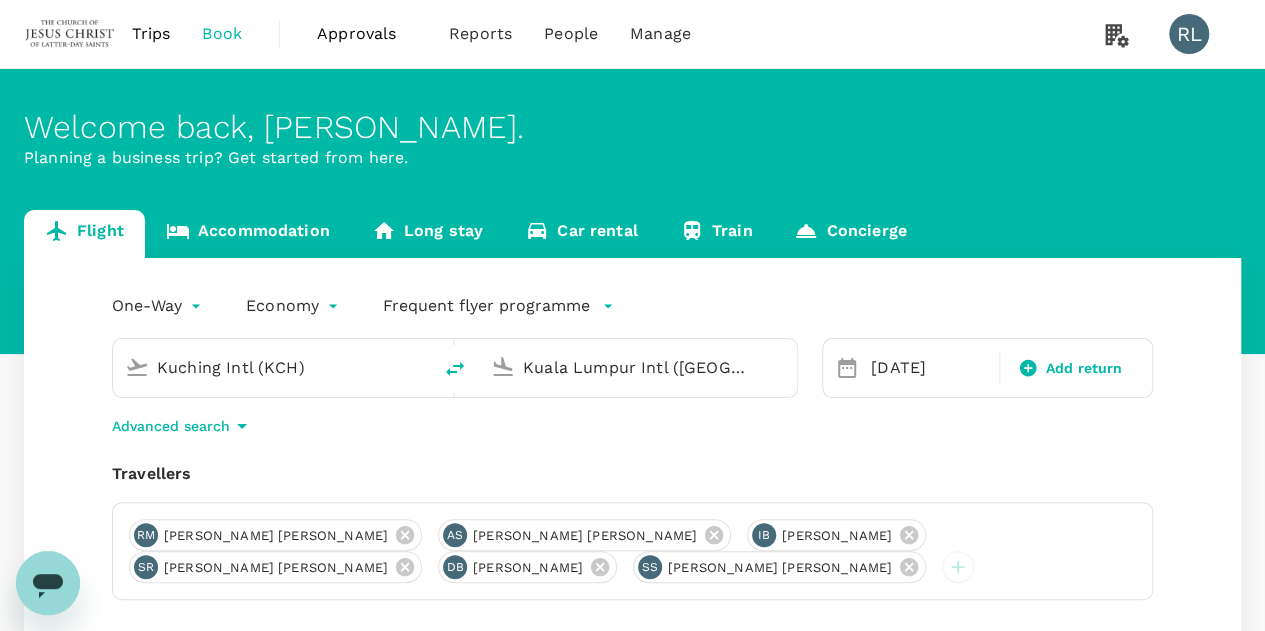 click 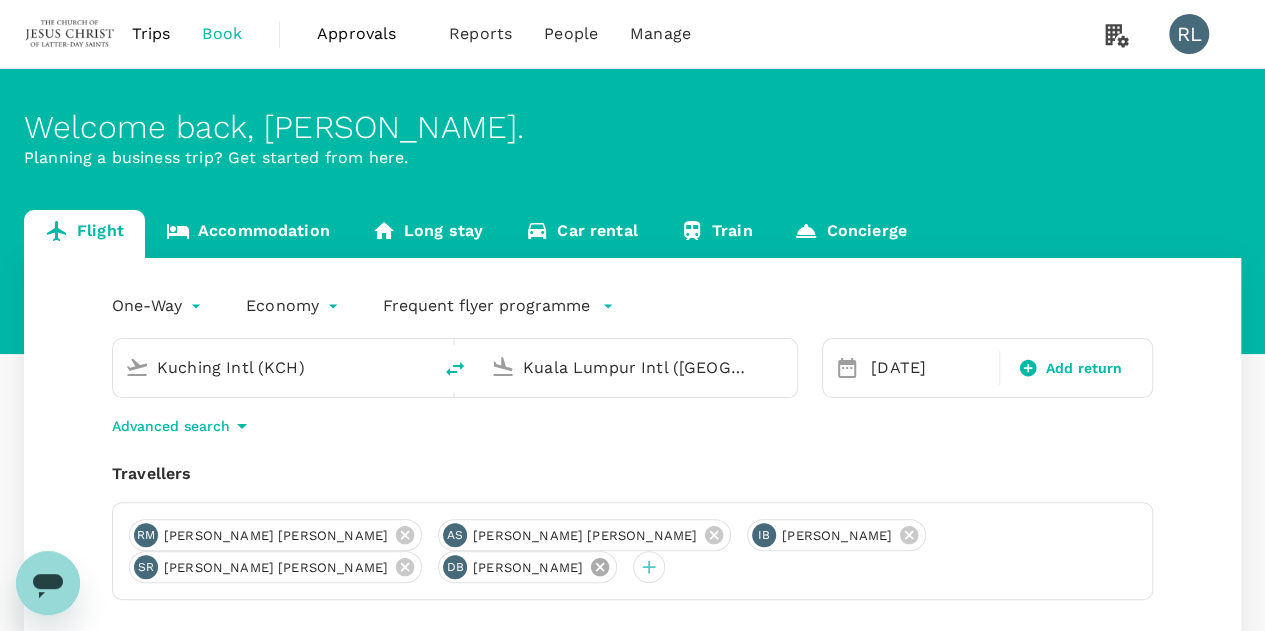 click 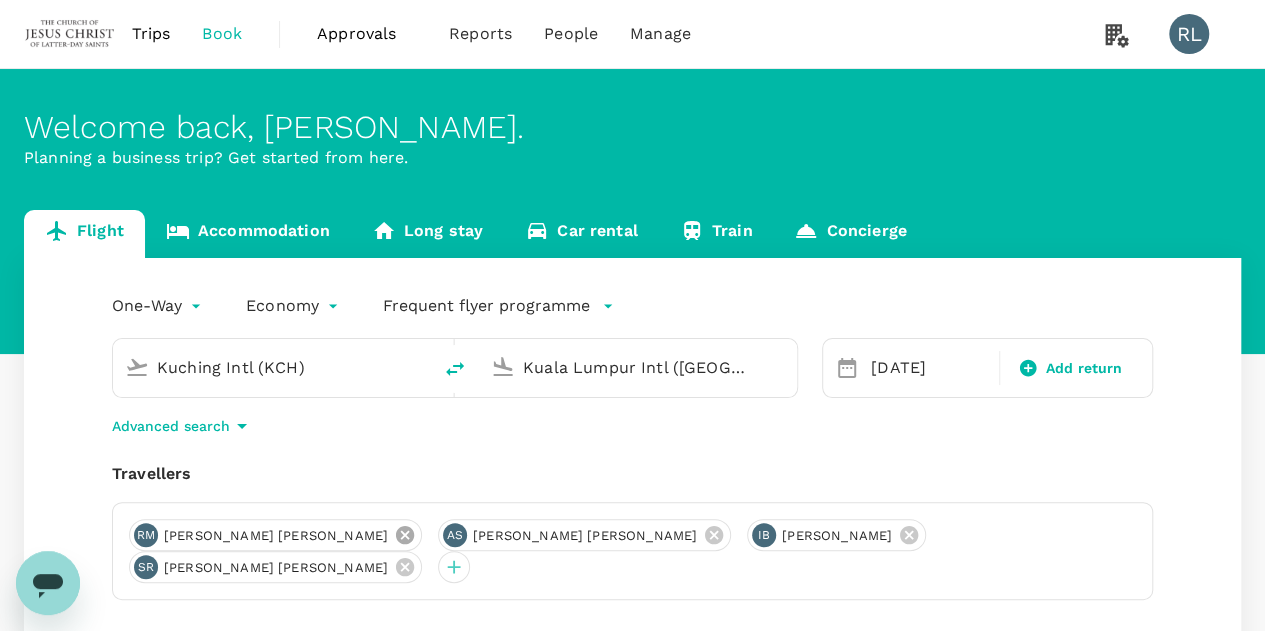 click 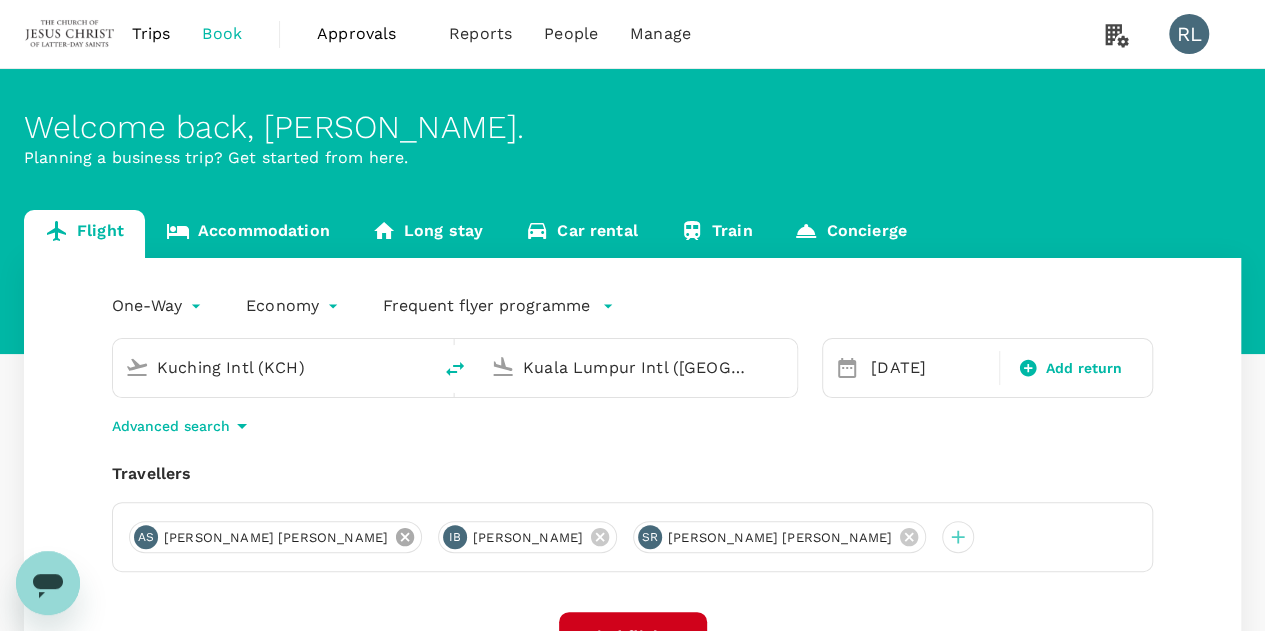 click 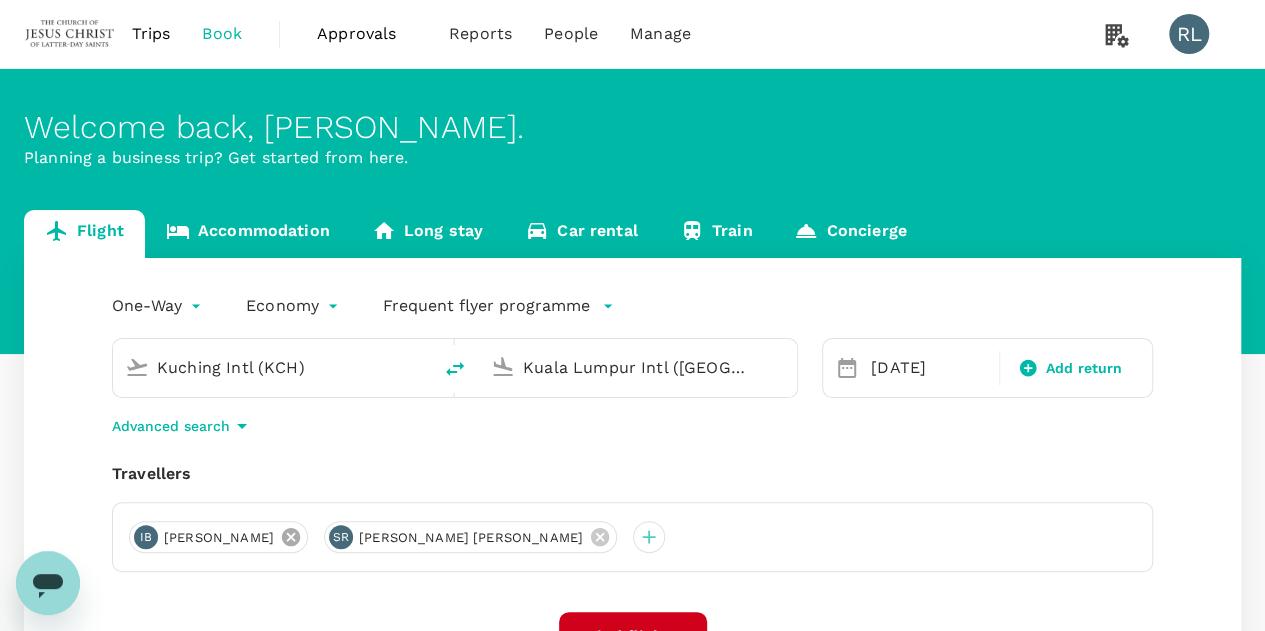 click 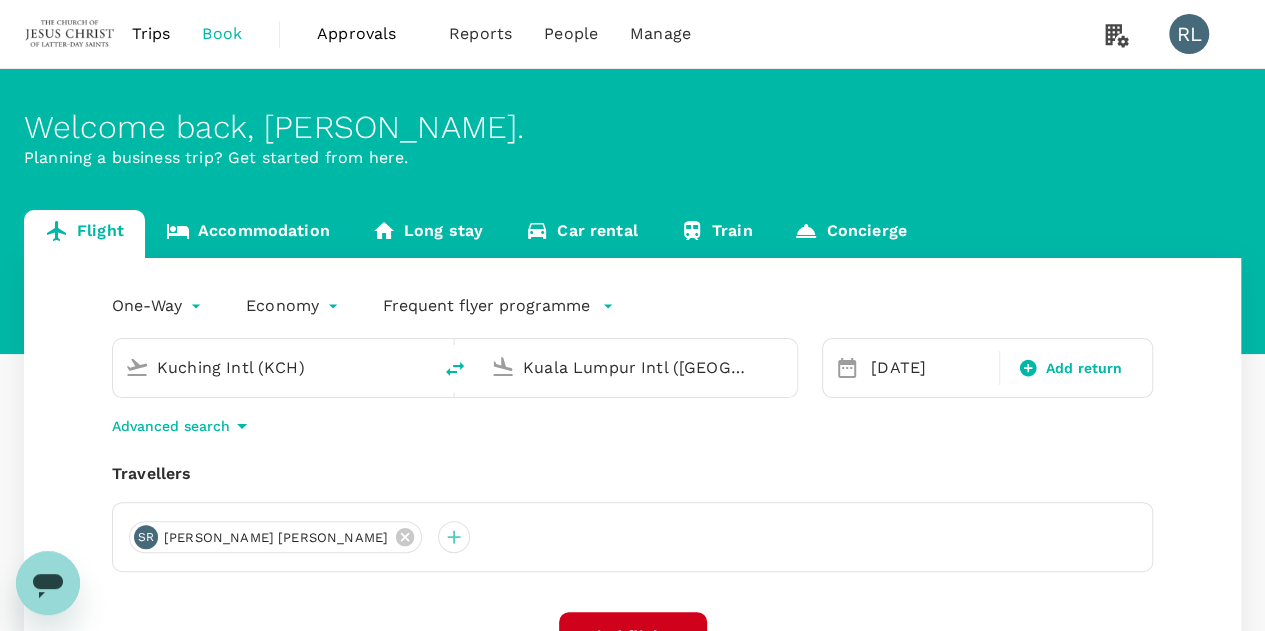 click 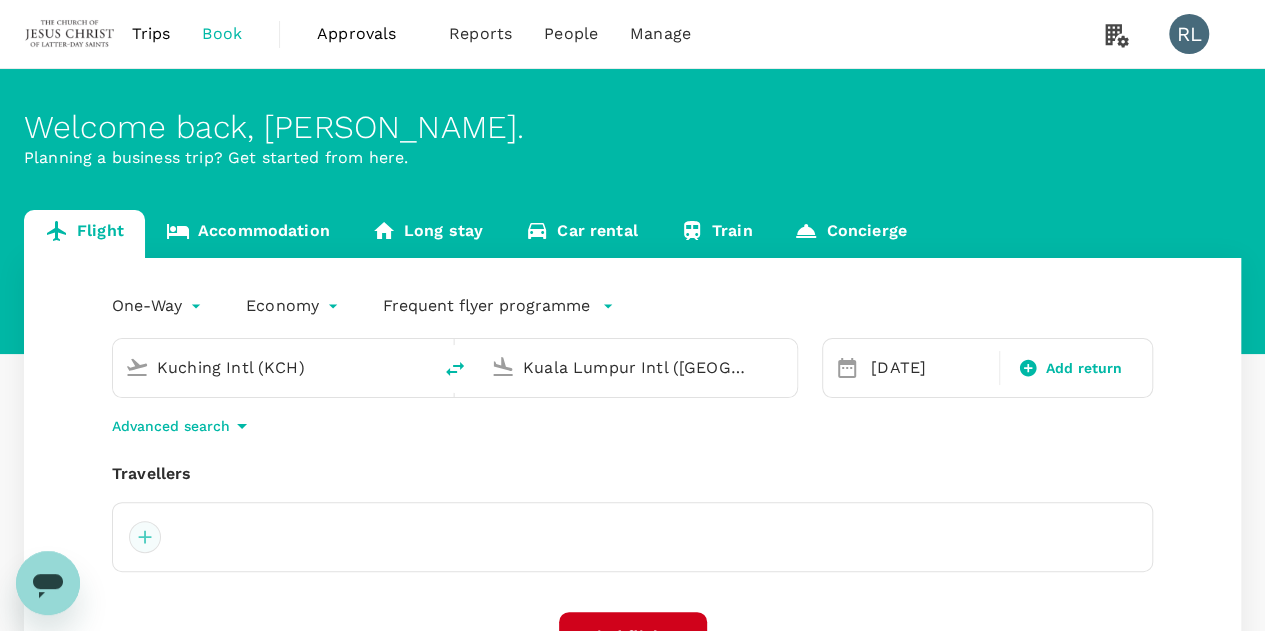 click at bounding box center [145, 537] 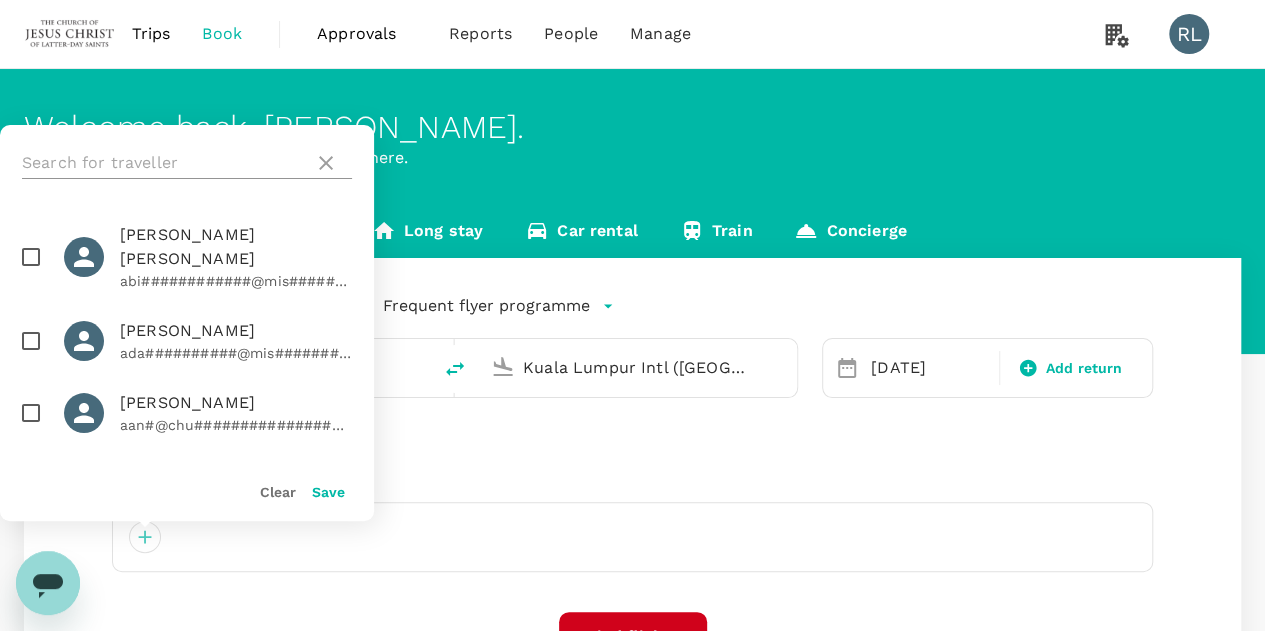 click at bounding box center [164, 163] 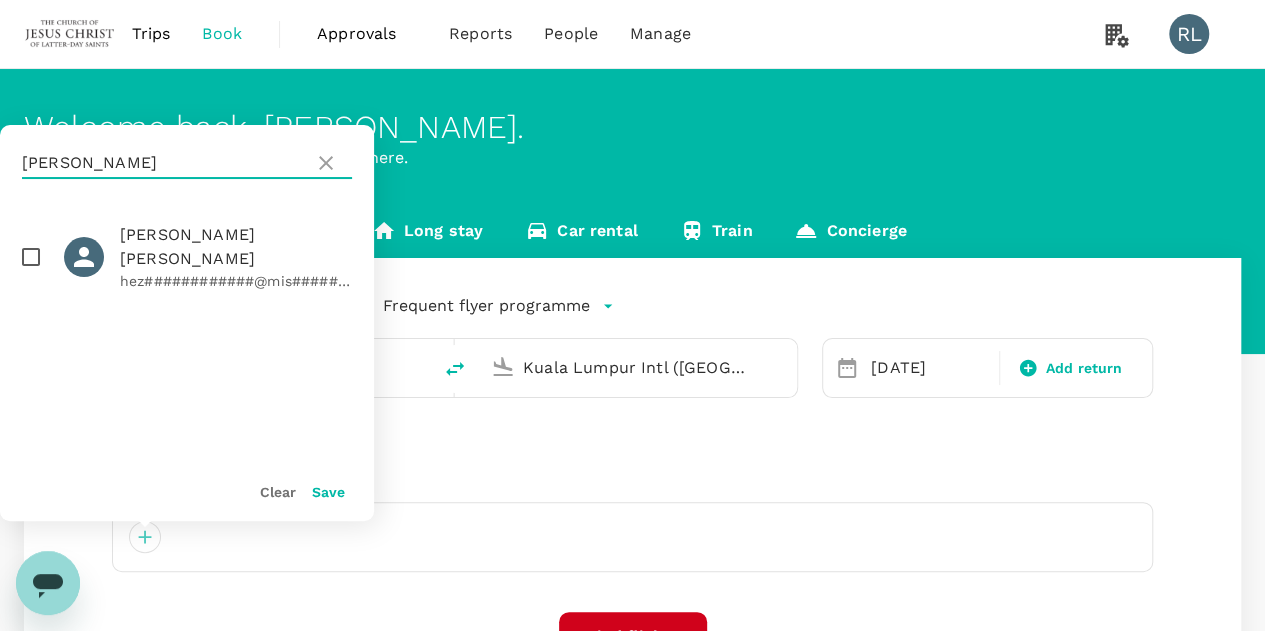 type on "[PERSON_NAME]" 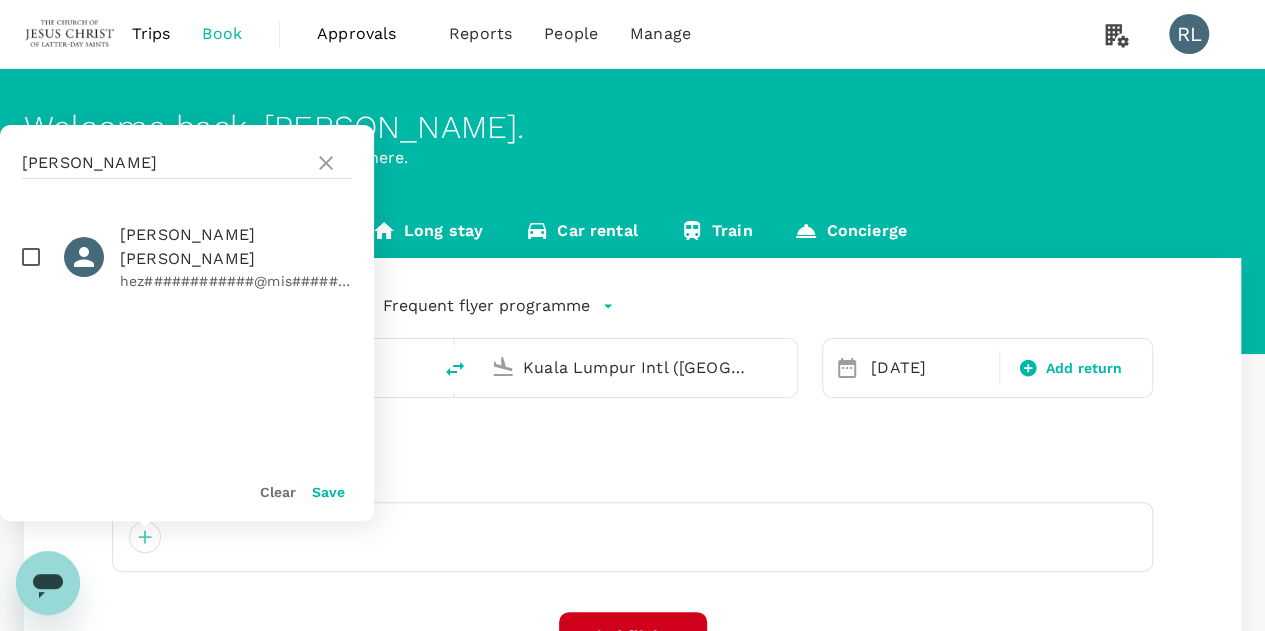 click at bounding box center [31, 257] 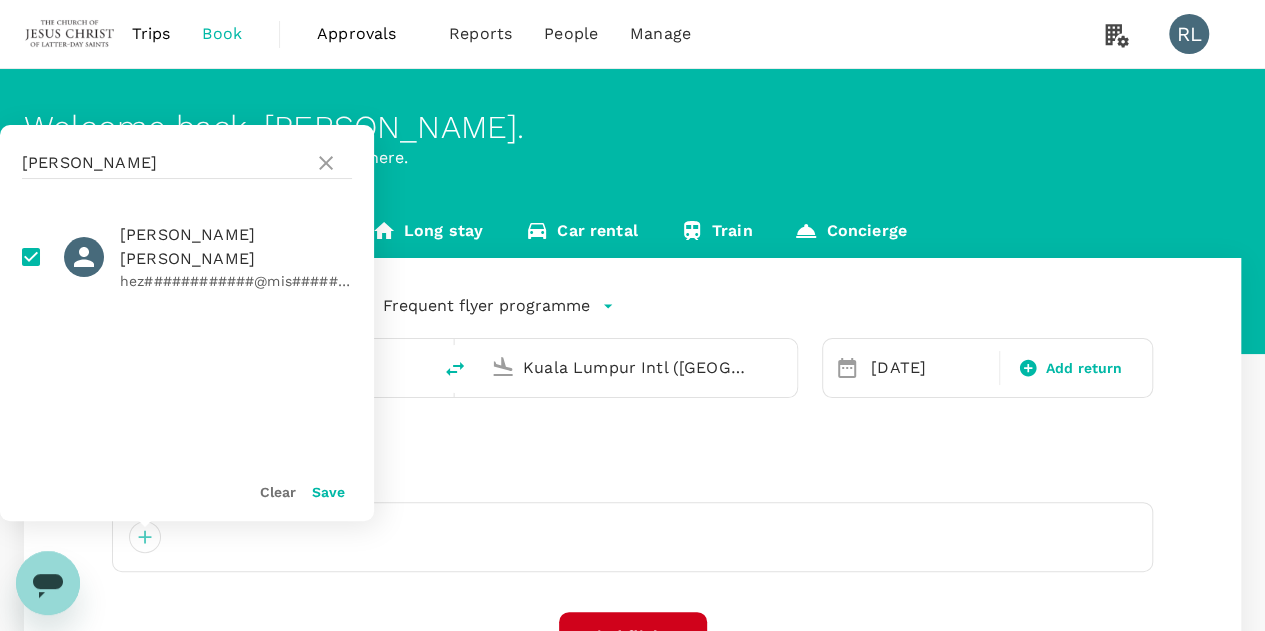 click on "Save" at bounding box center [328, 492] 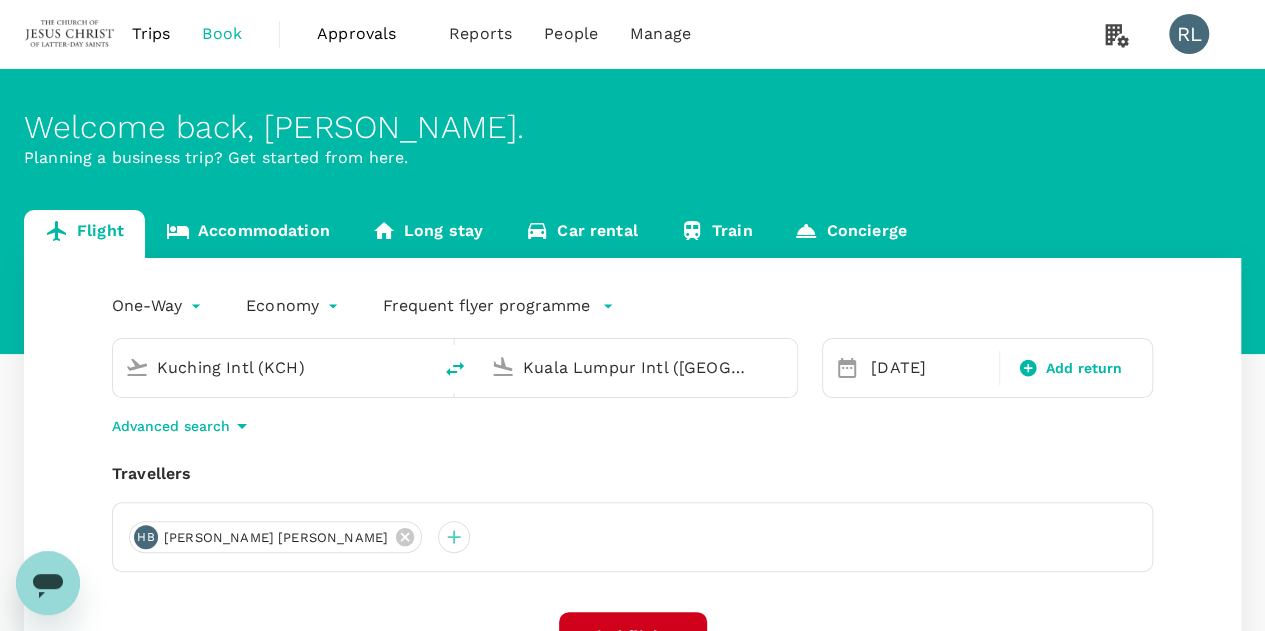 click on "Kuching Intl (KCH)" at bounding box center [273, 367] 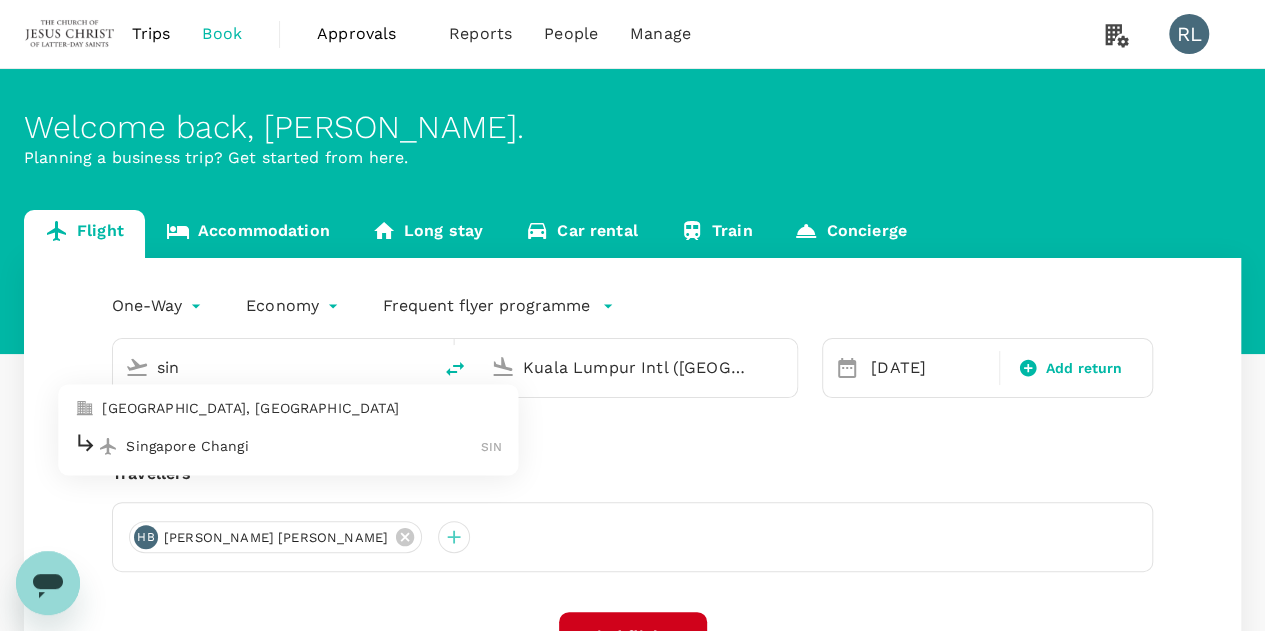 click on "Singapore Changi" at bounding box center [303, 446] 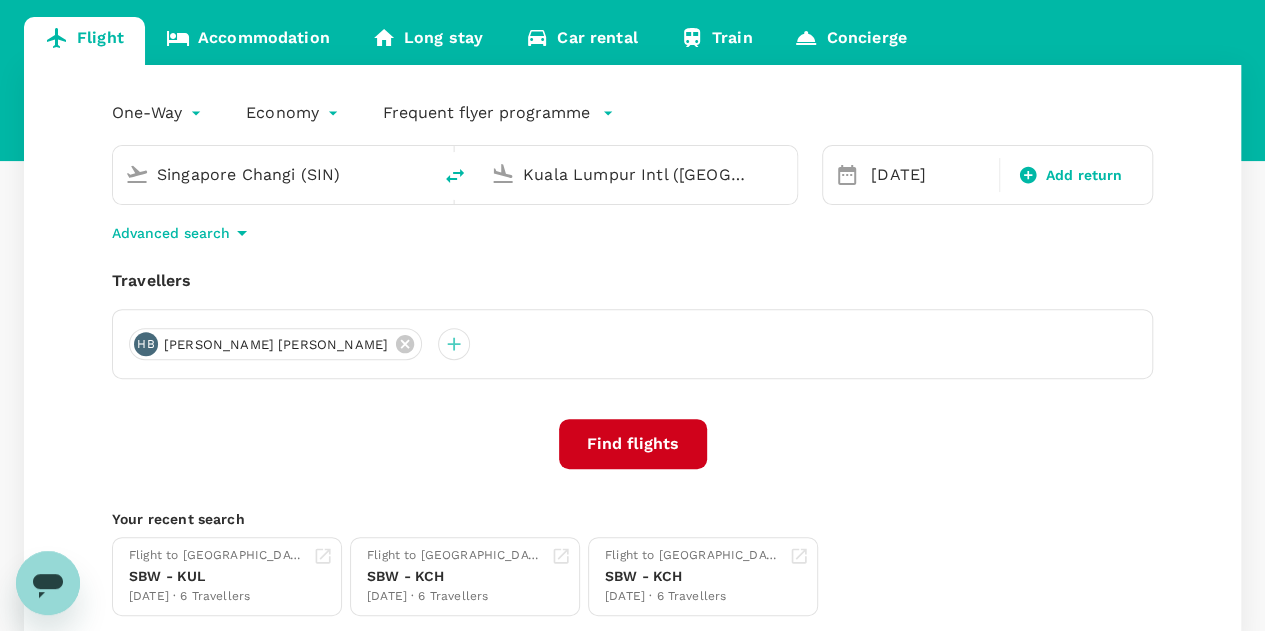 scroll, scrollTop: 200, scrollLeft: 0, axis: vertical 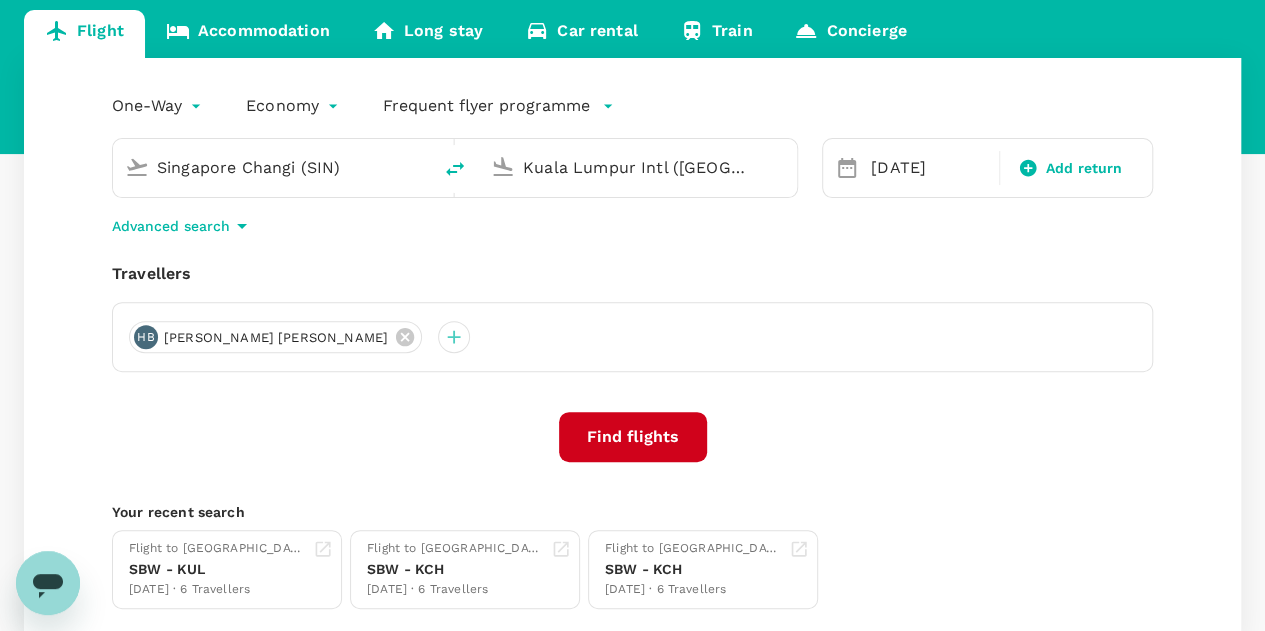 click on "Find flights" at bounding box center [633, 437] 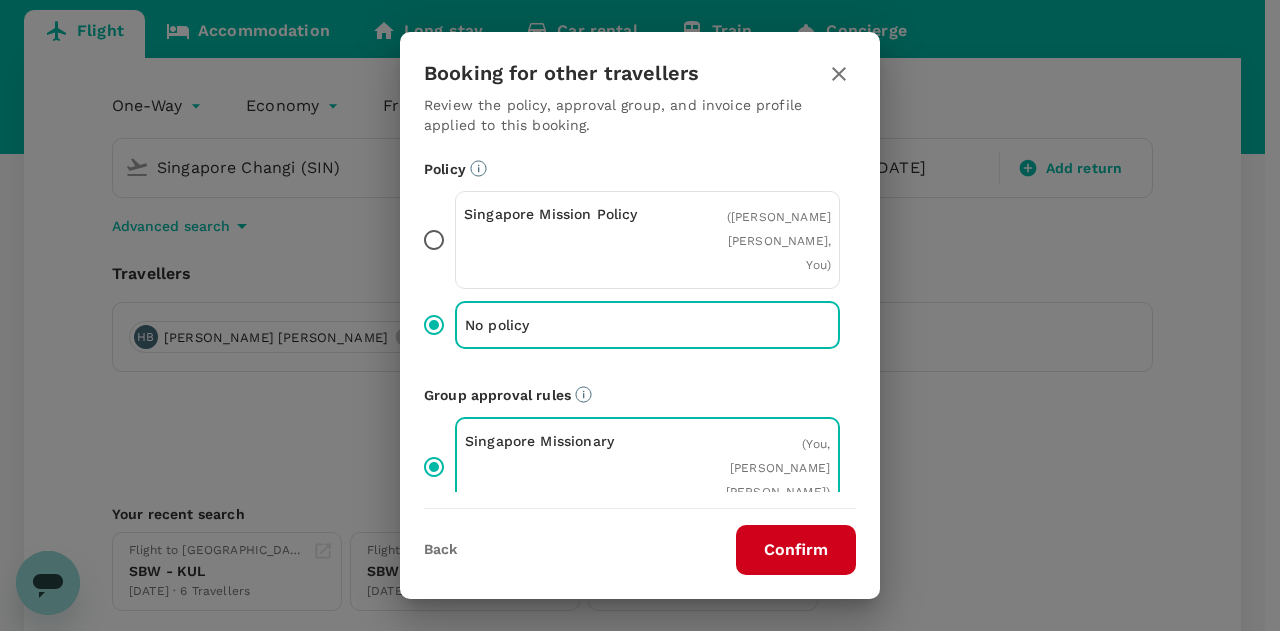 click on "Confirm" at bounding box center (796, 550) 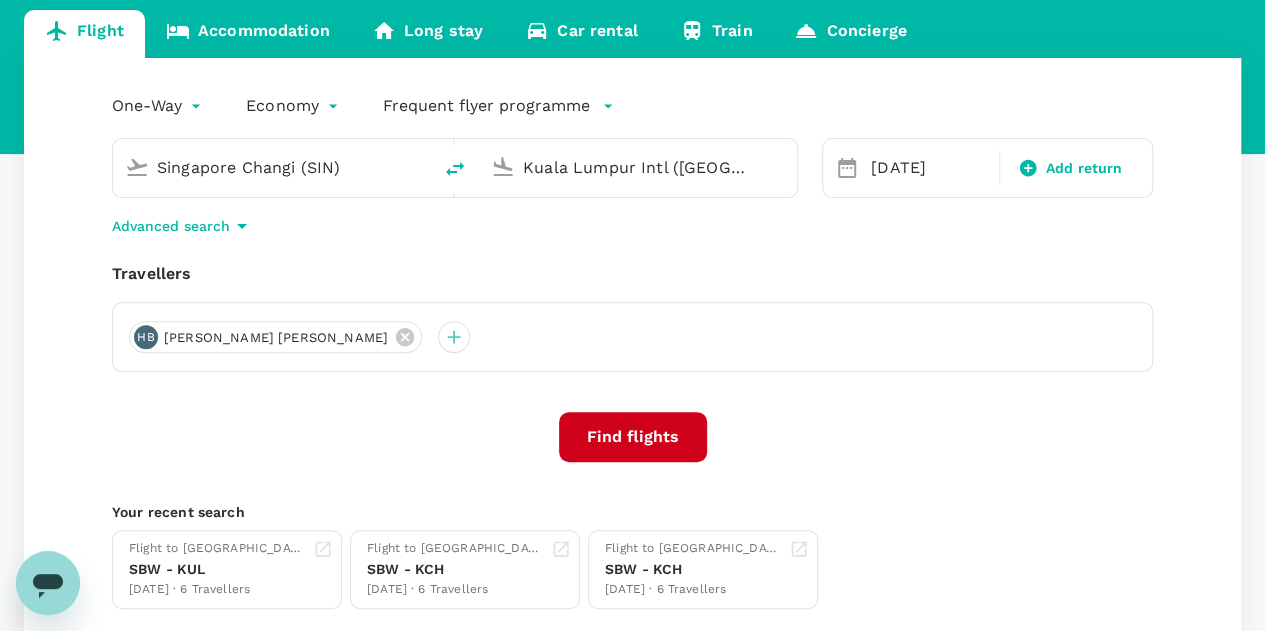 scroll, scrollTop: 0, scrollLeft: 0, axis: both 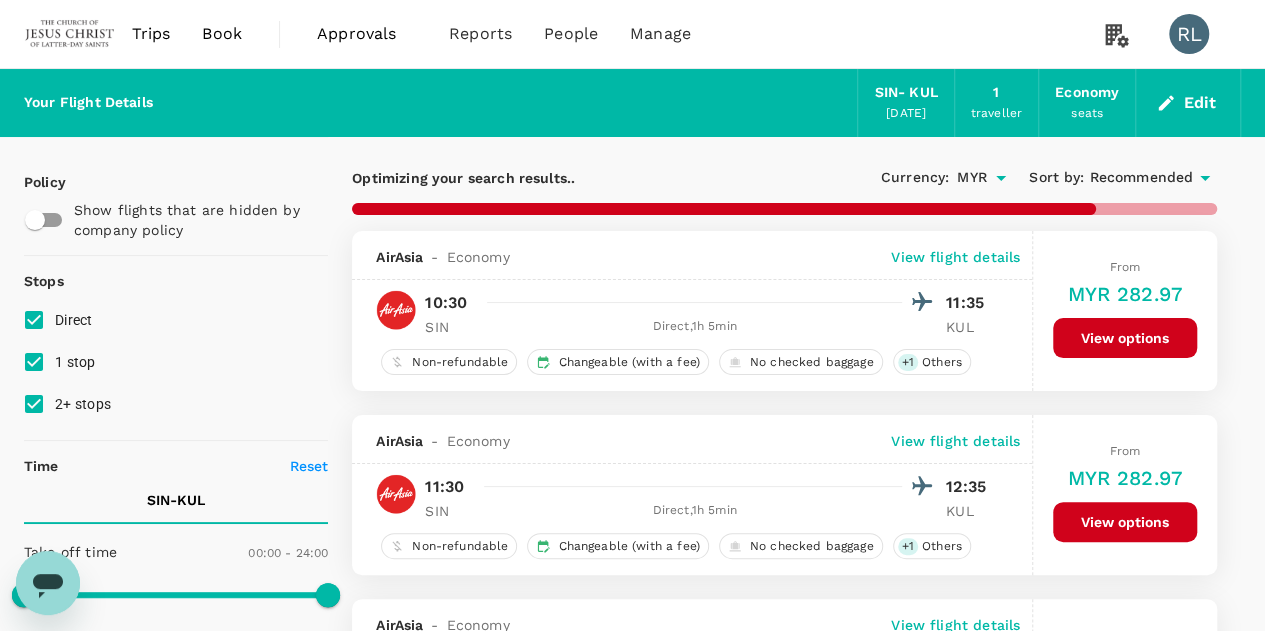 type on "705" 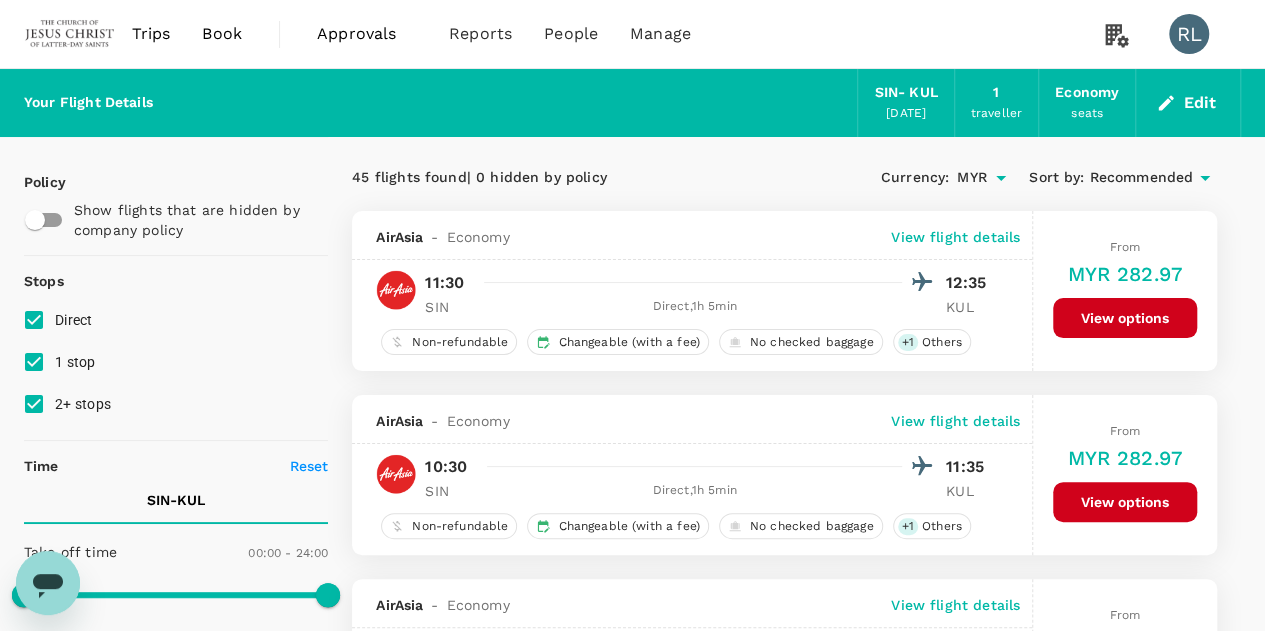click on "Recommended" at bounding box center (1141, 178) 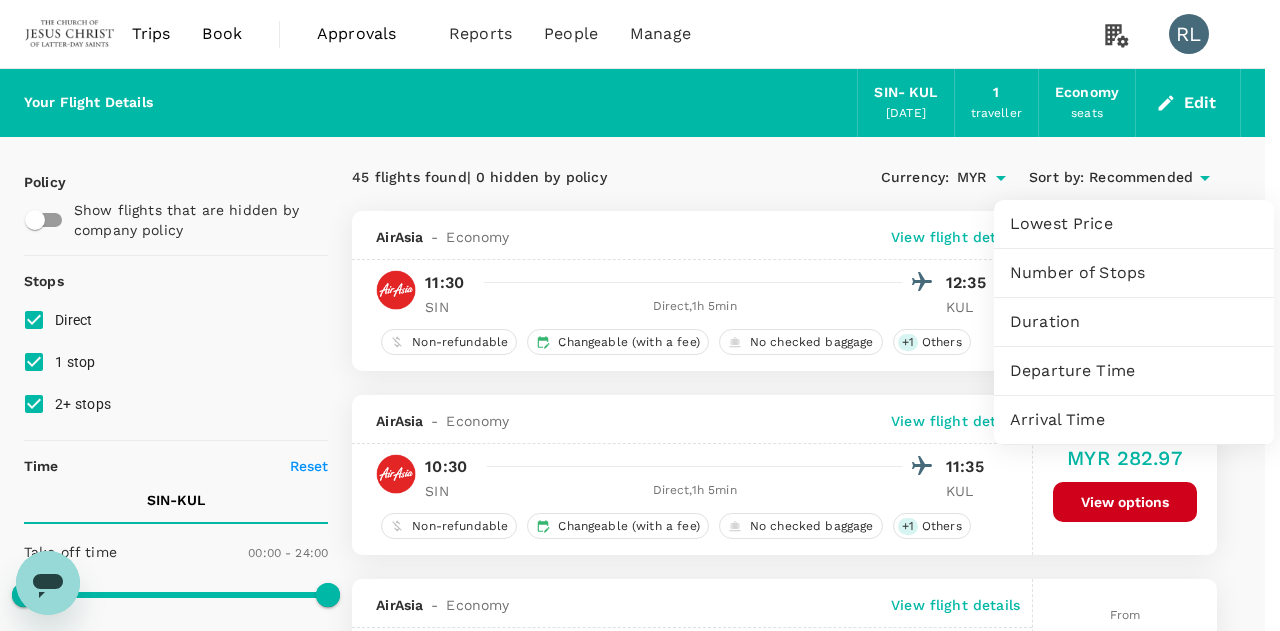 click on "Departure Time" at bounding box center (1134, 371) 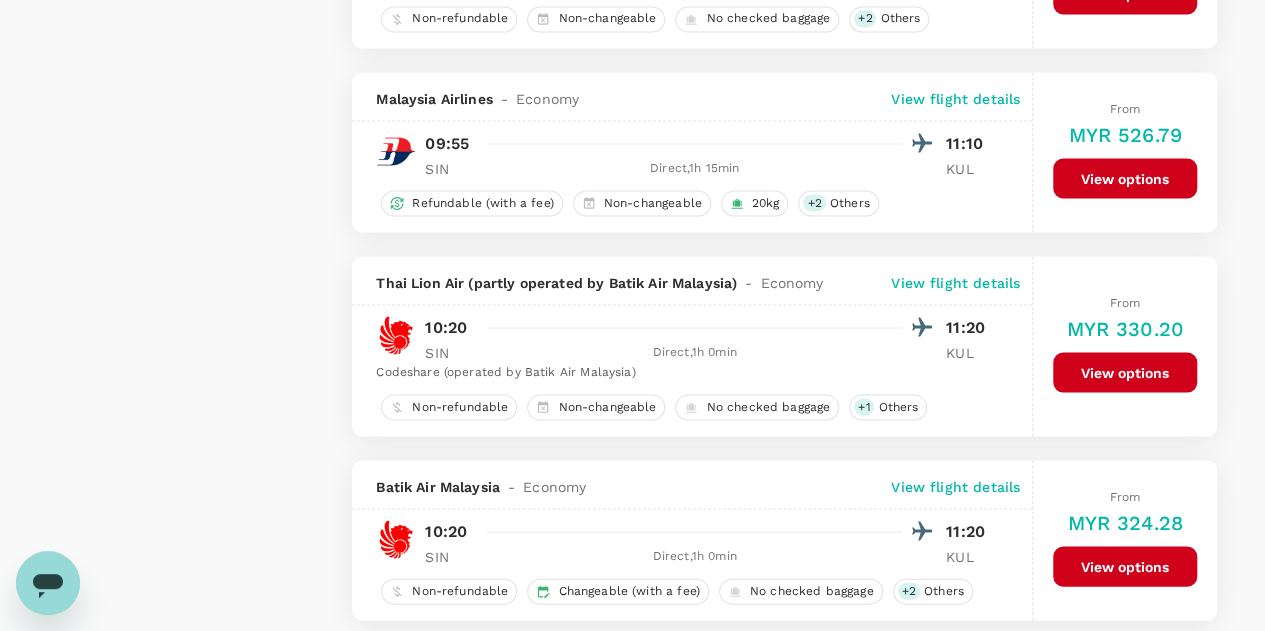 scroll, scrollTop: 1900, scrollLeft: 0, axis: vertical 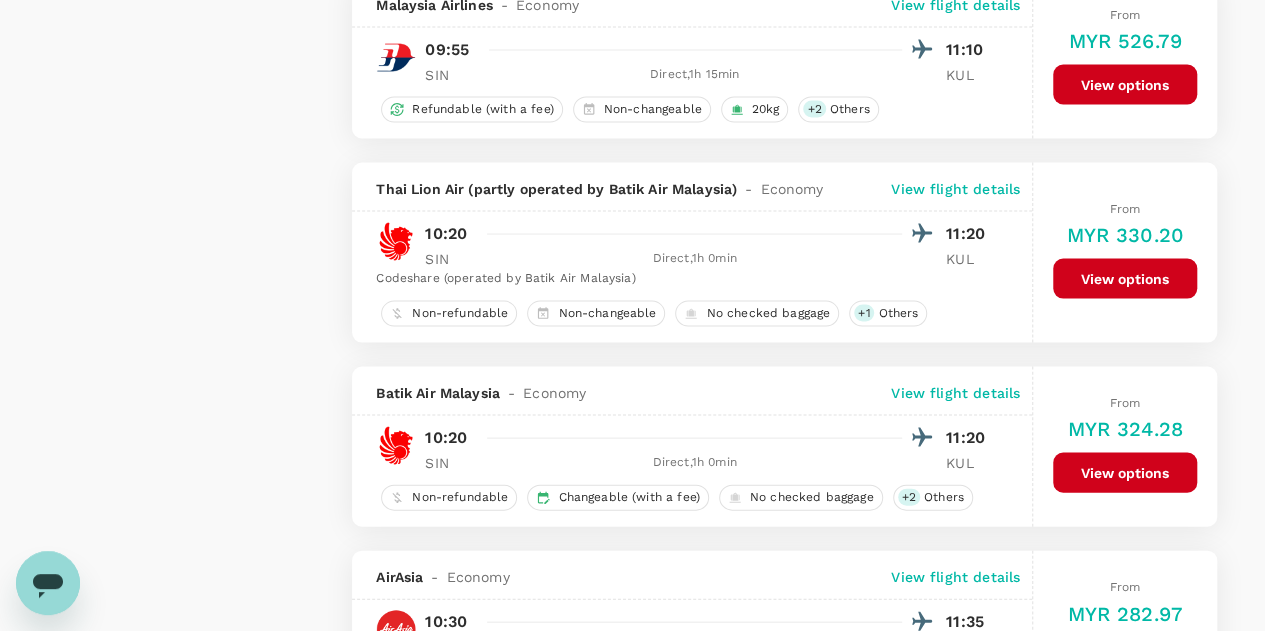 click on "View flight details" at bounding box center [955, 189] 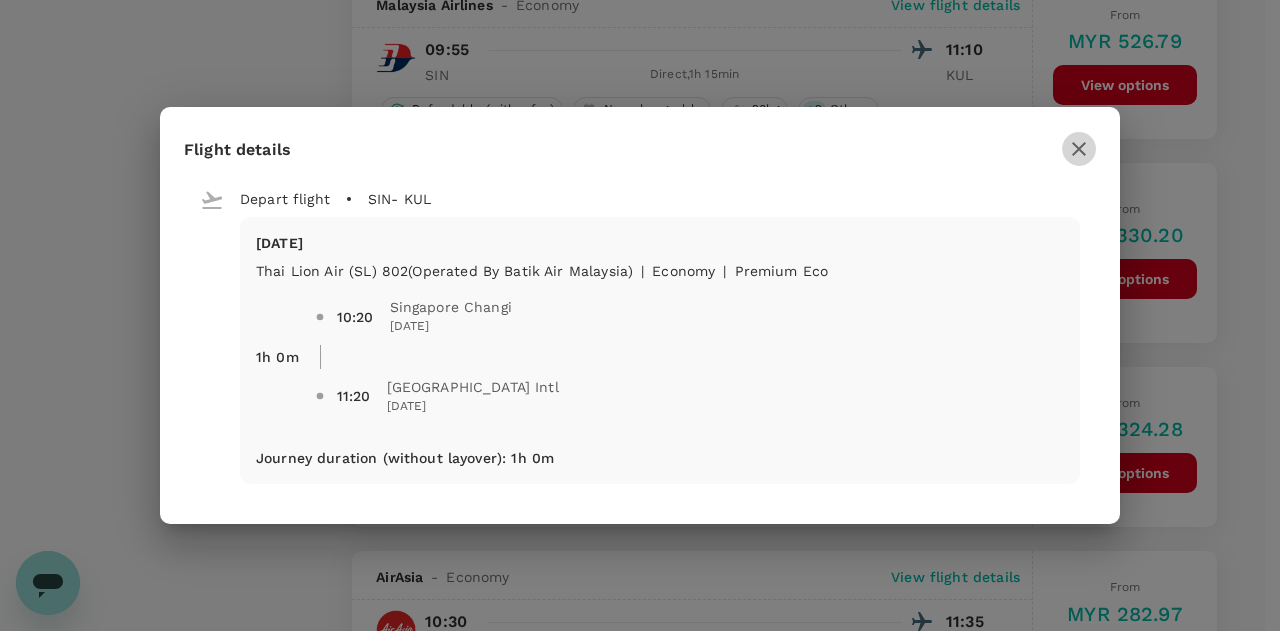 click 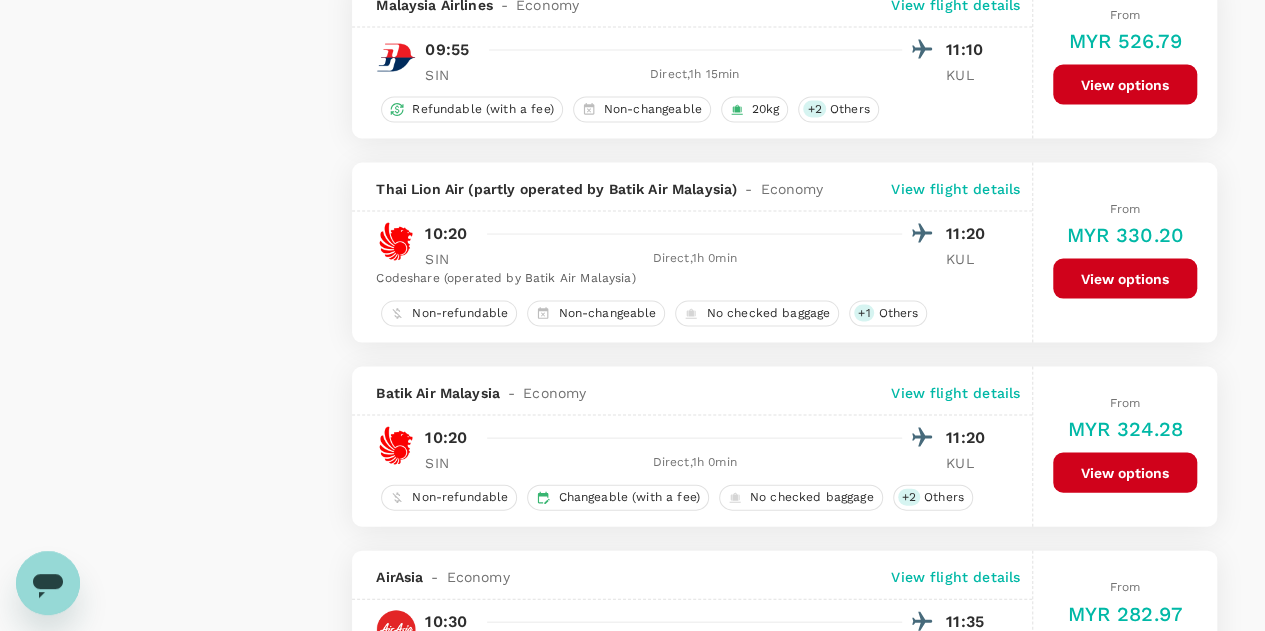 click on "View flight details" at bounding box center [955, 393] 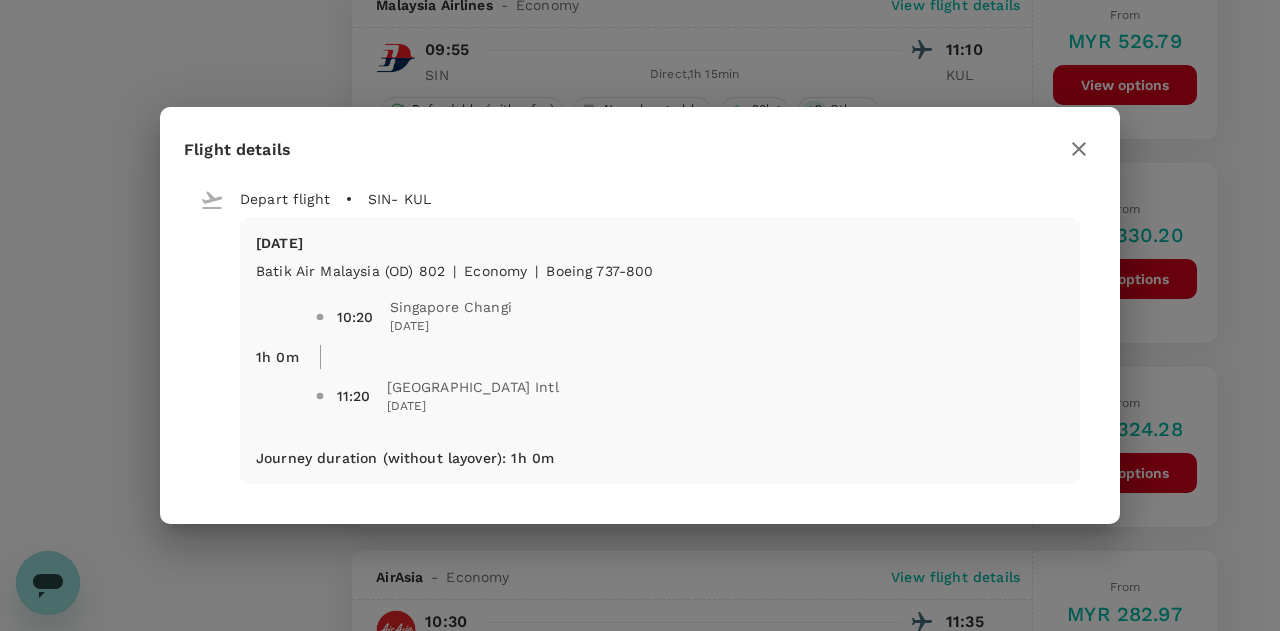 click 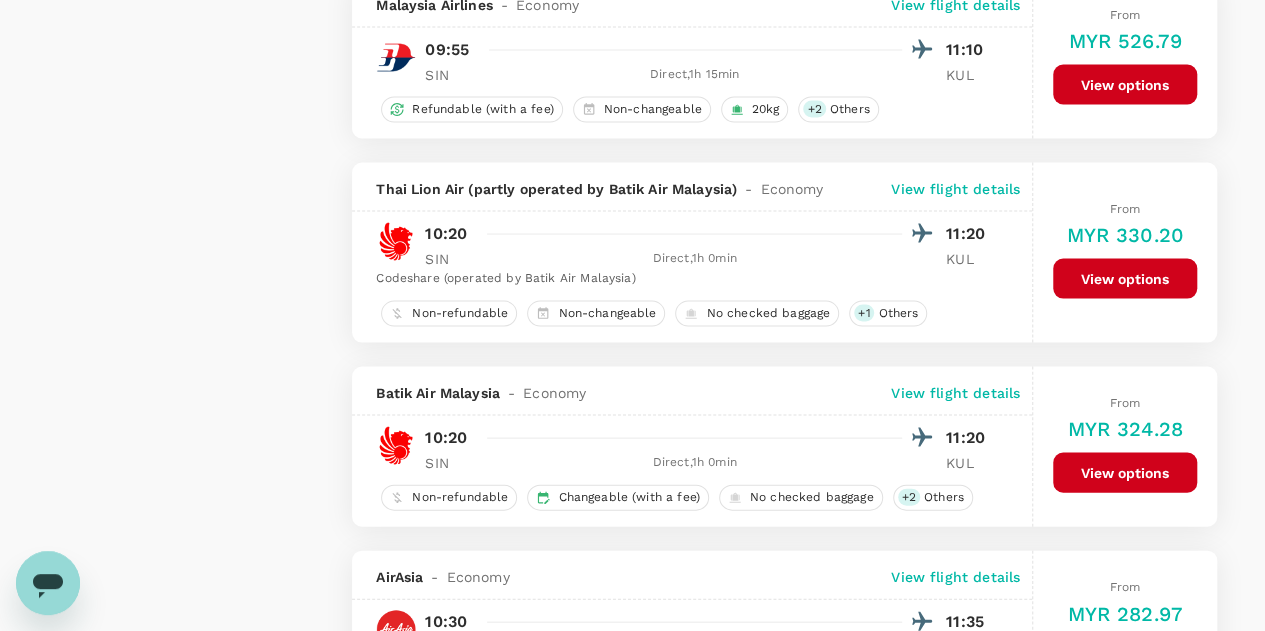 click on "View options" at bounding box center [1125, 473] 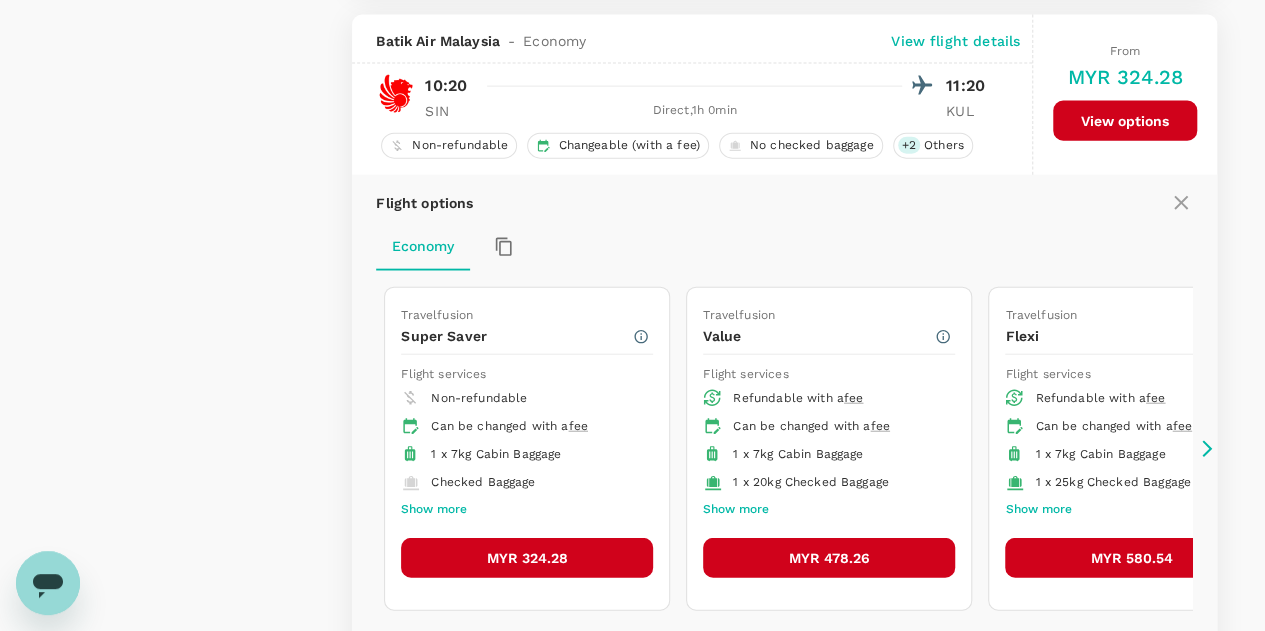 scroll, scrollTop: 2258, scrollLeft: 0, axis: vertical 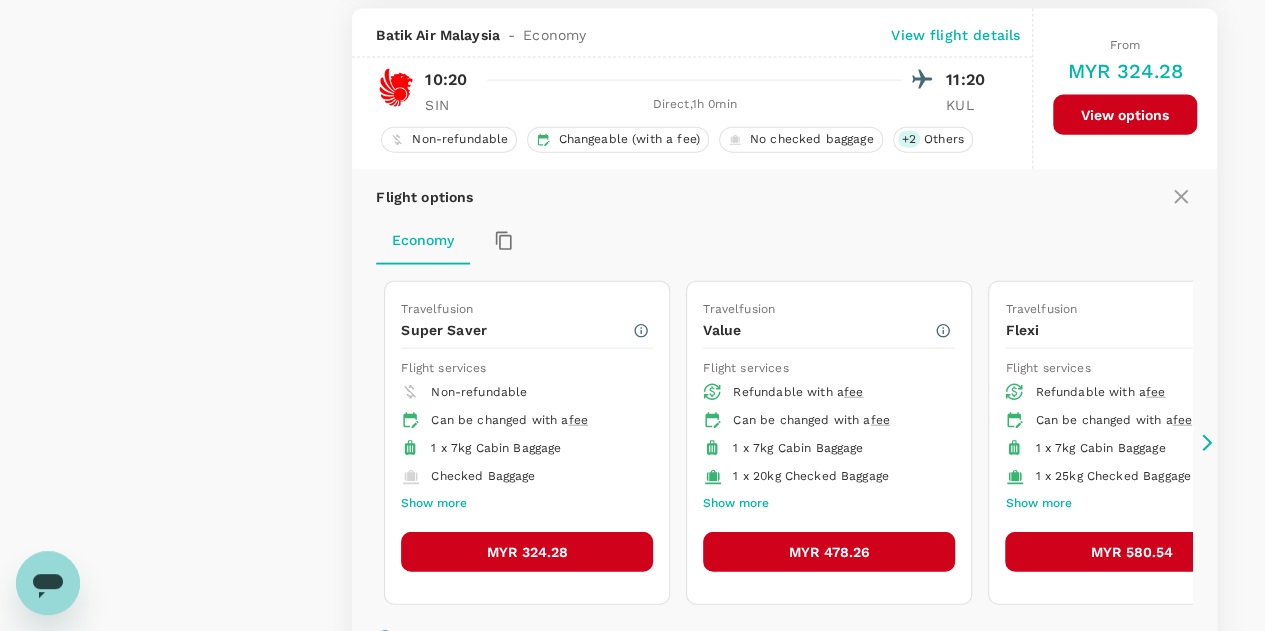 click on "MYR 580.54" at bounding box center [1131, 552] 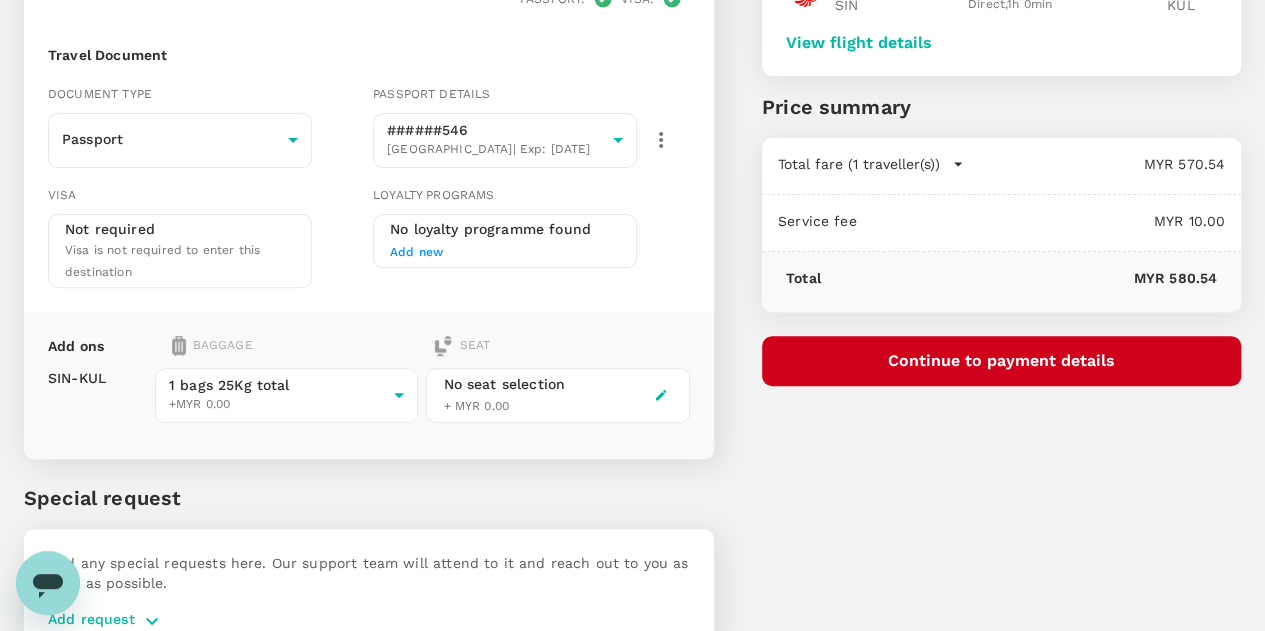scroll, scrollTop: 248, scrollLeft: 0, axis: vertical 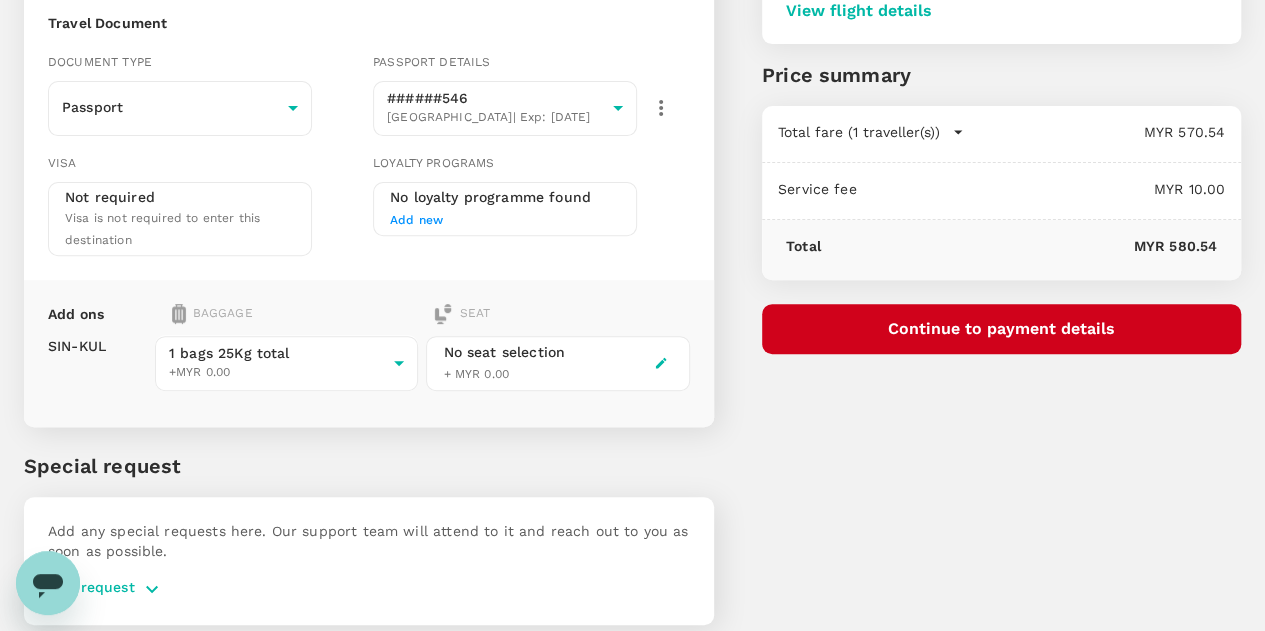 click on "View flight details" at bounding box center [859, 11] 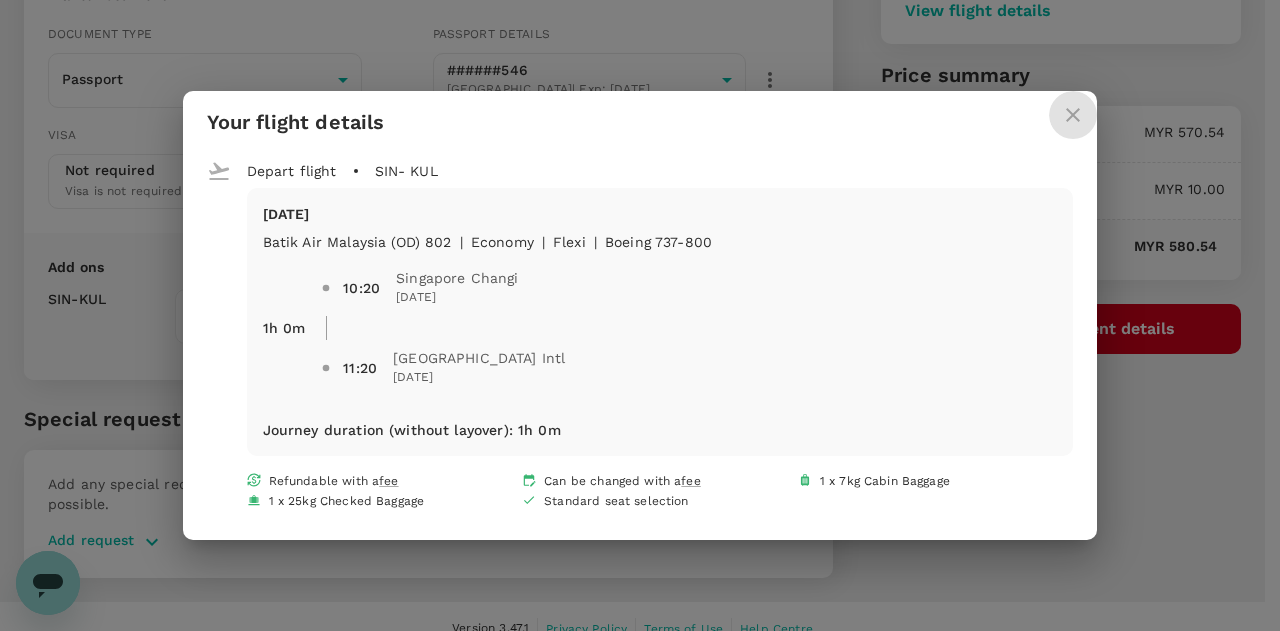 click 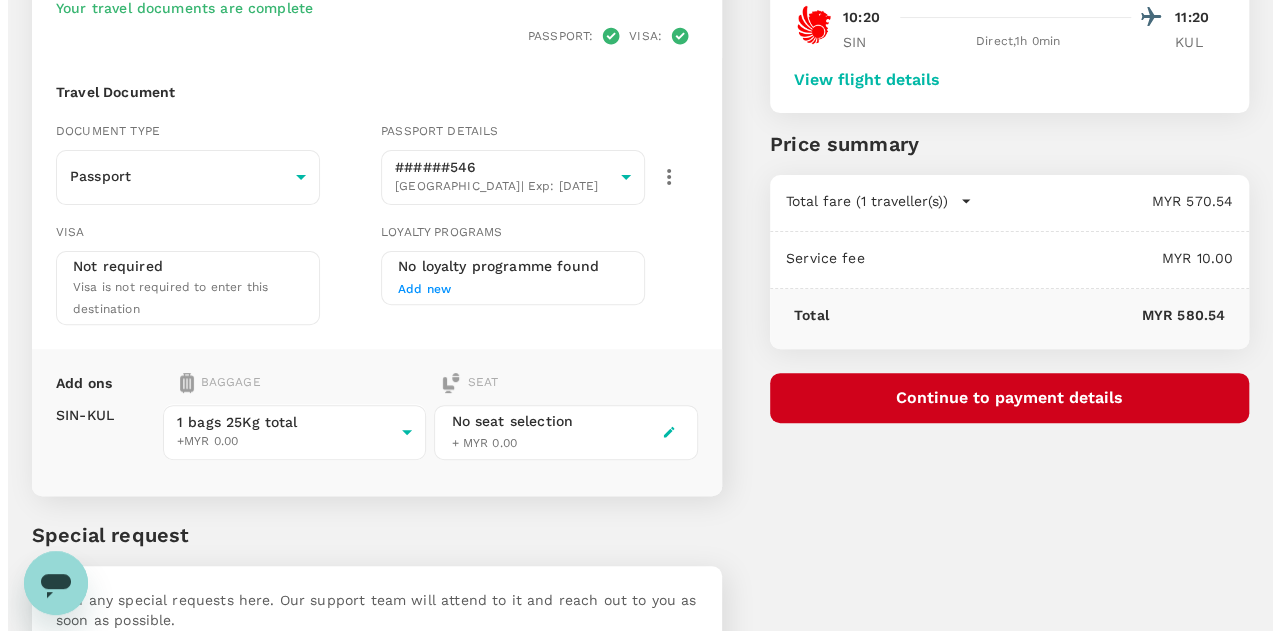 scroll, scrollTop: 148, scrollLeft: 0, axis: vertical 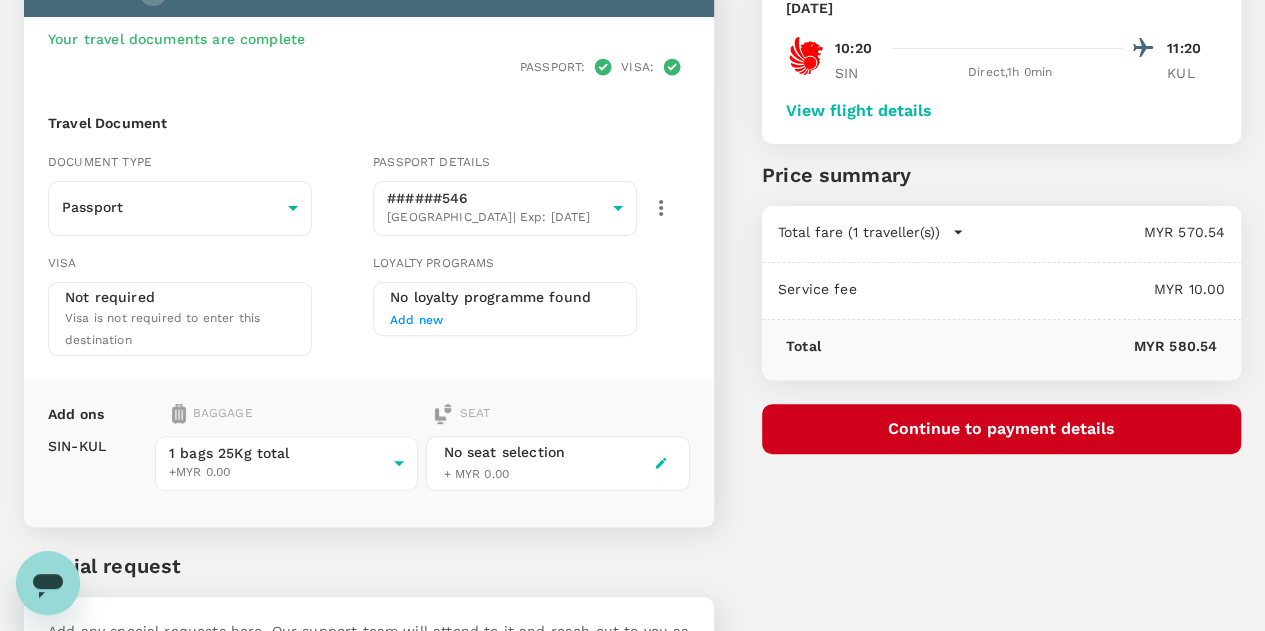 click on "Continue to payment details" at bounding box center [1001, 429] 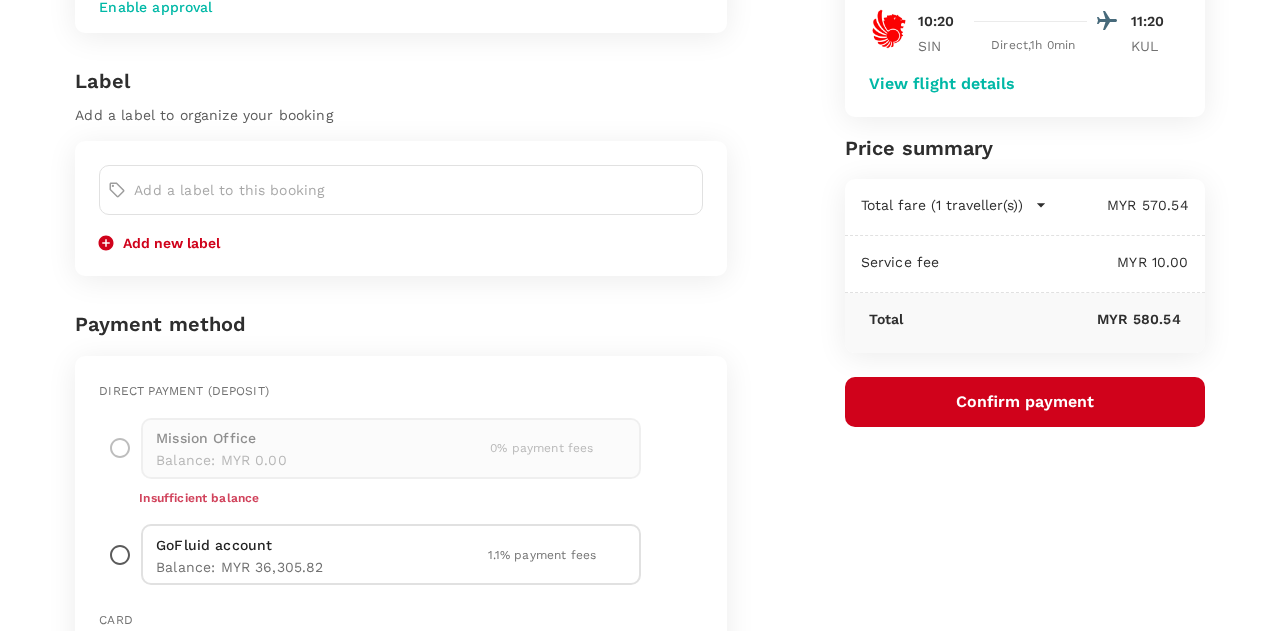 scroll, scrollTop: 200, scrollLeft: 0, axis: vertical 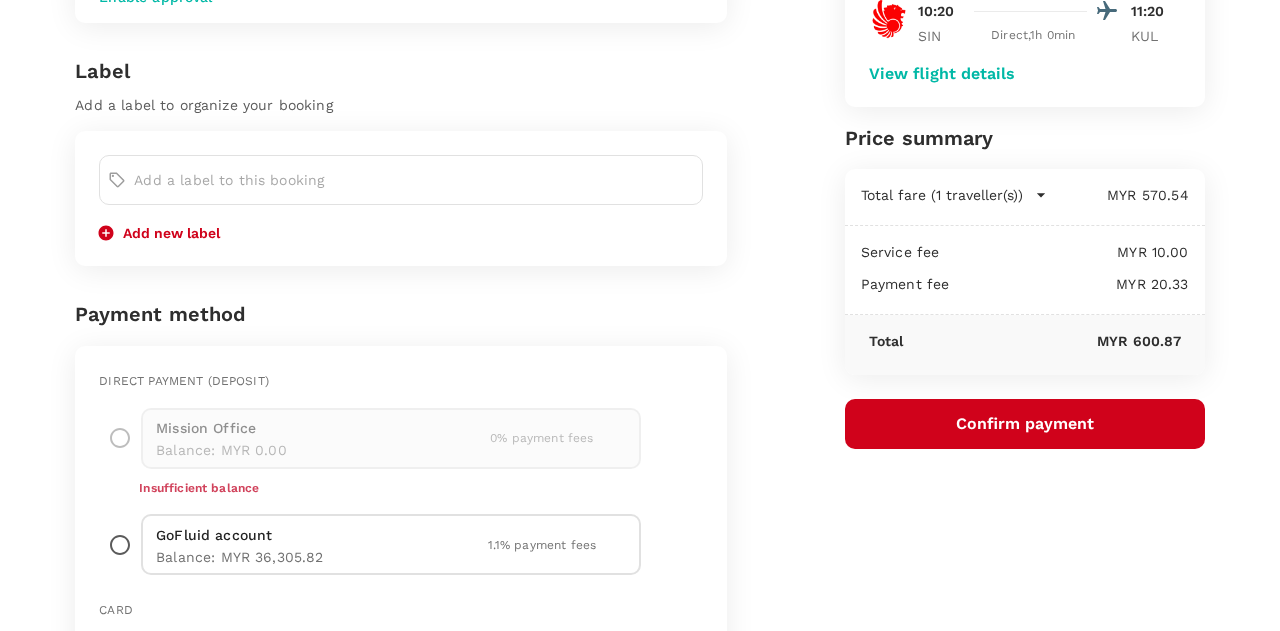 click at bounding box center [120, 544] 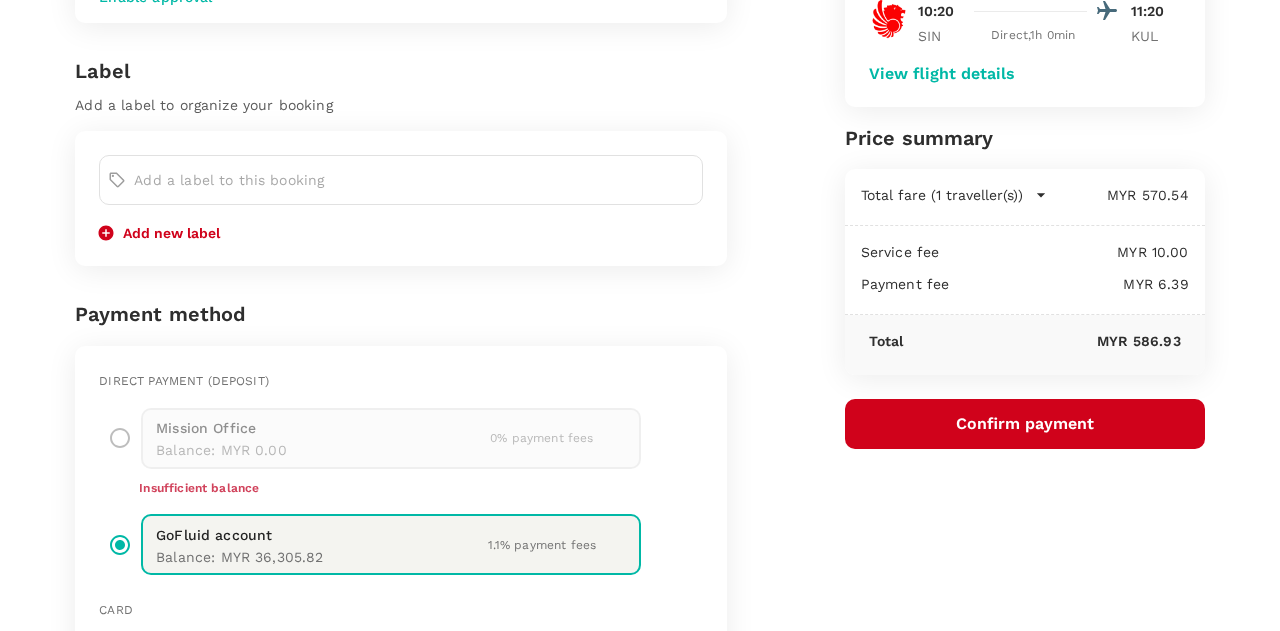 click on "Confirm payment" at bounding box center [1025, 424] 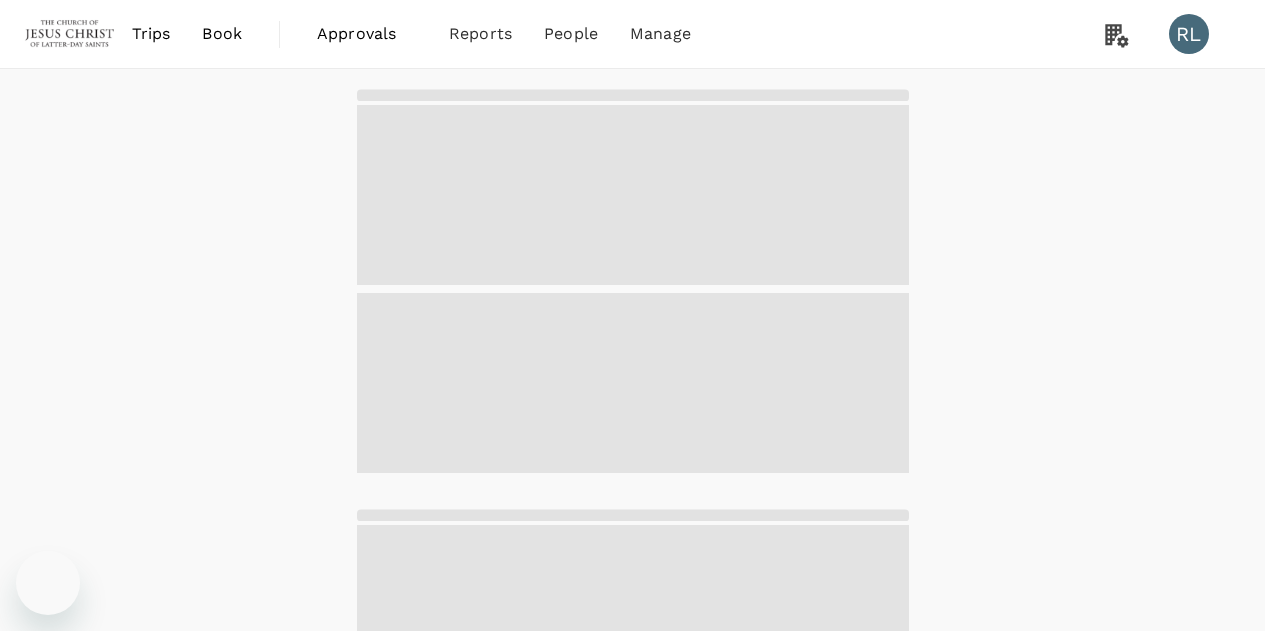 scroll, scrollTop: 0, scrollLeft: 0, axis: both 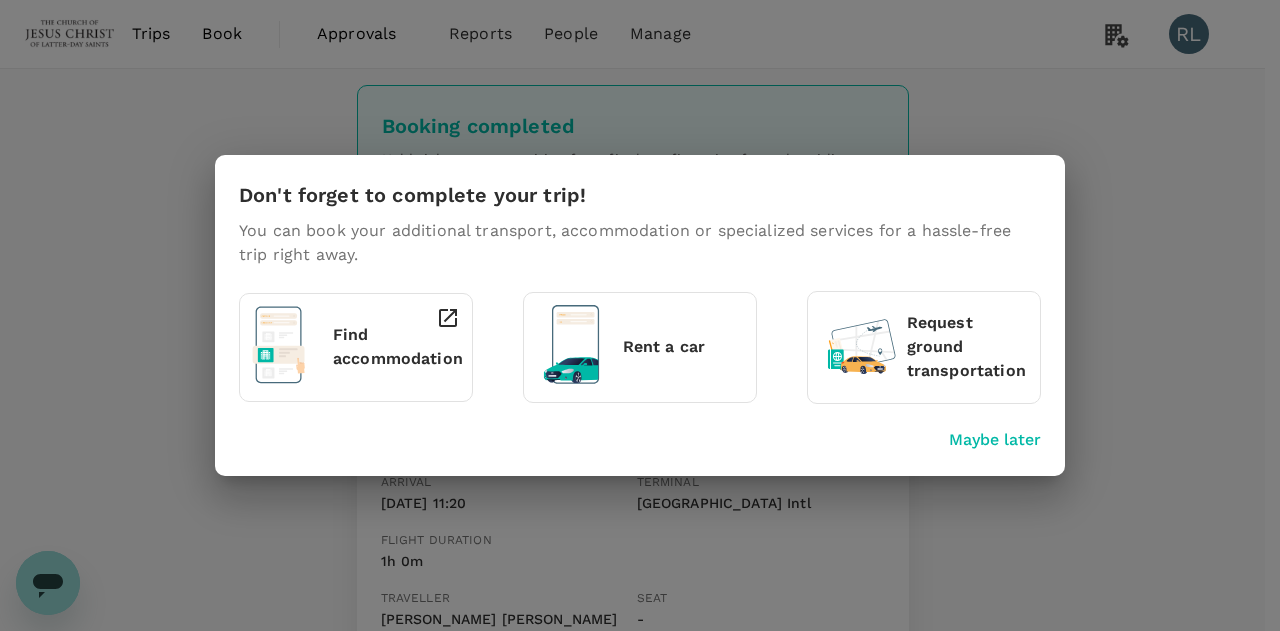 click on "Maybe later" at bounding box center (995, 440) 